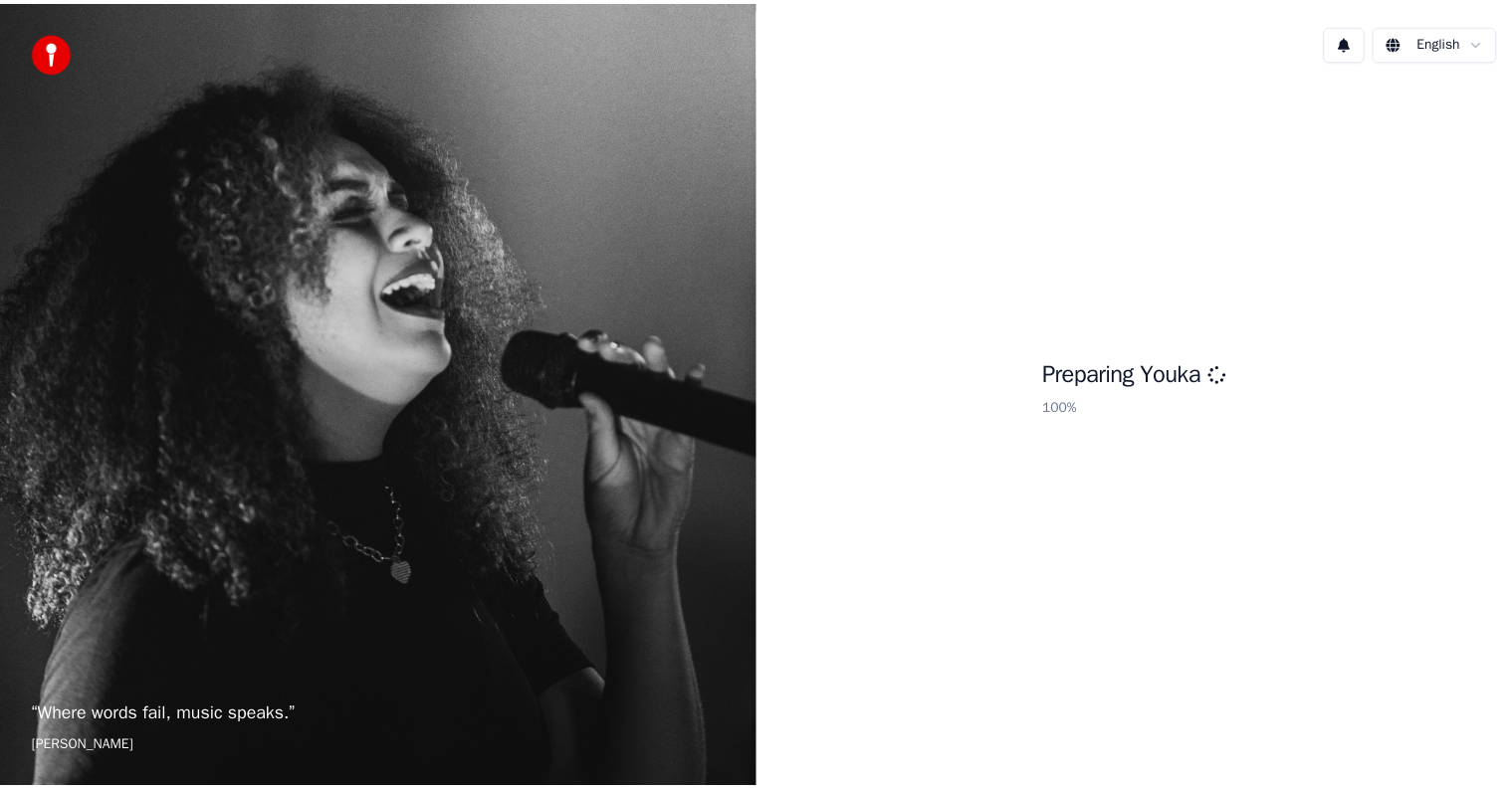 scroll, scrollTop: 0, scrollLeft: 0, axis: both 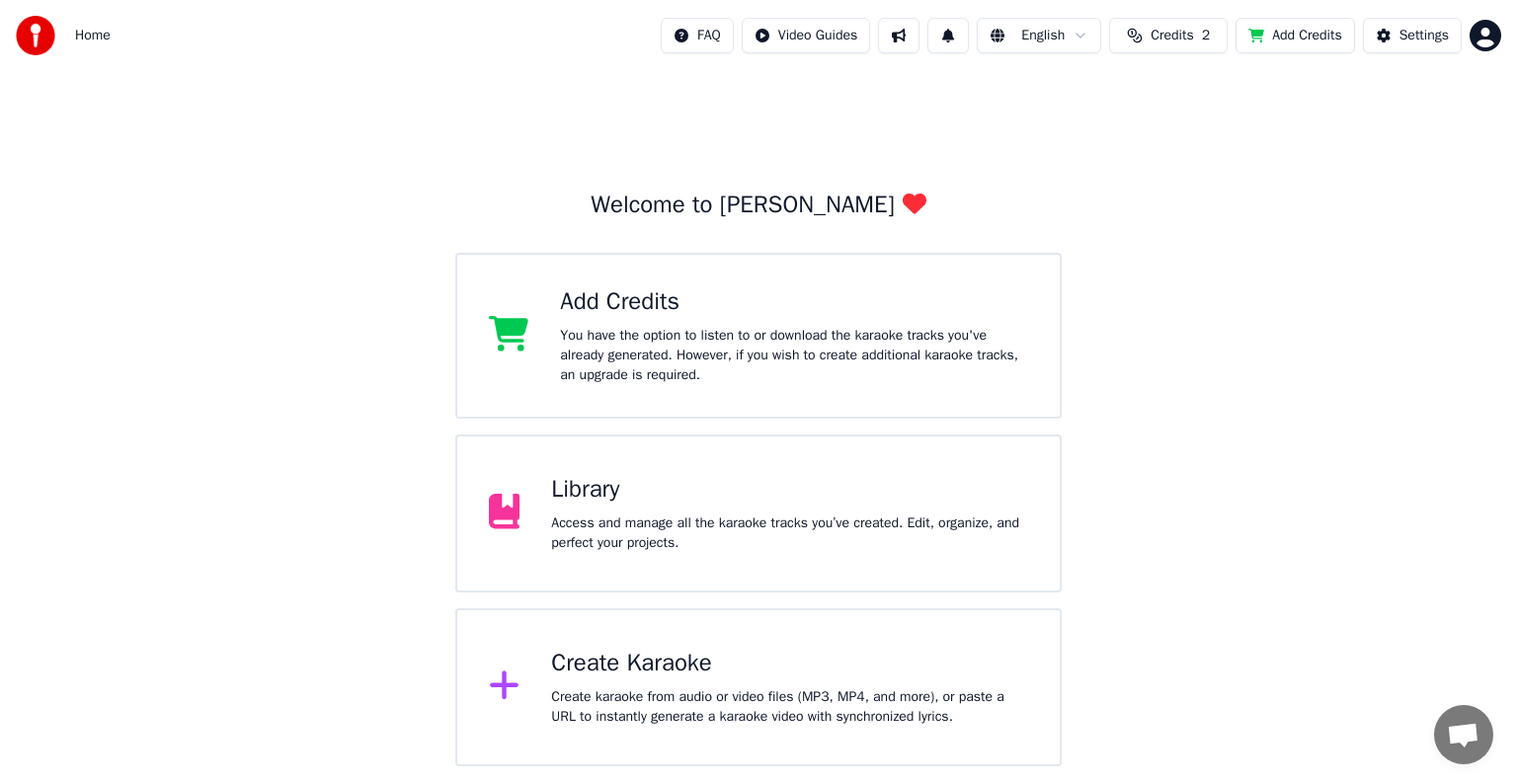 click on "Library" at bounding box center (789, 490) 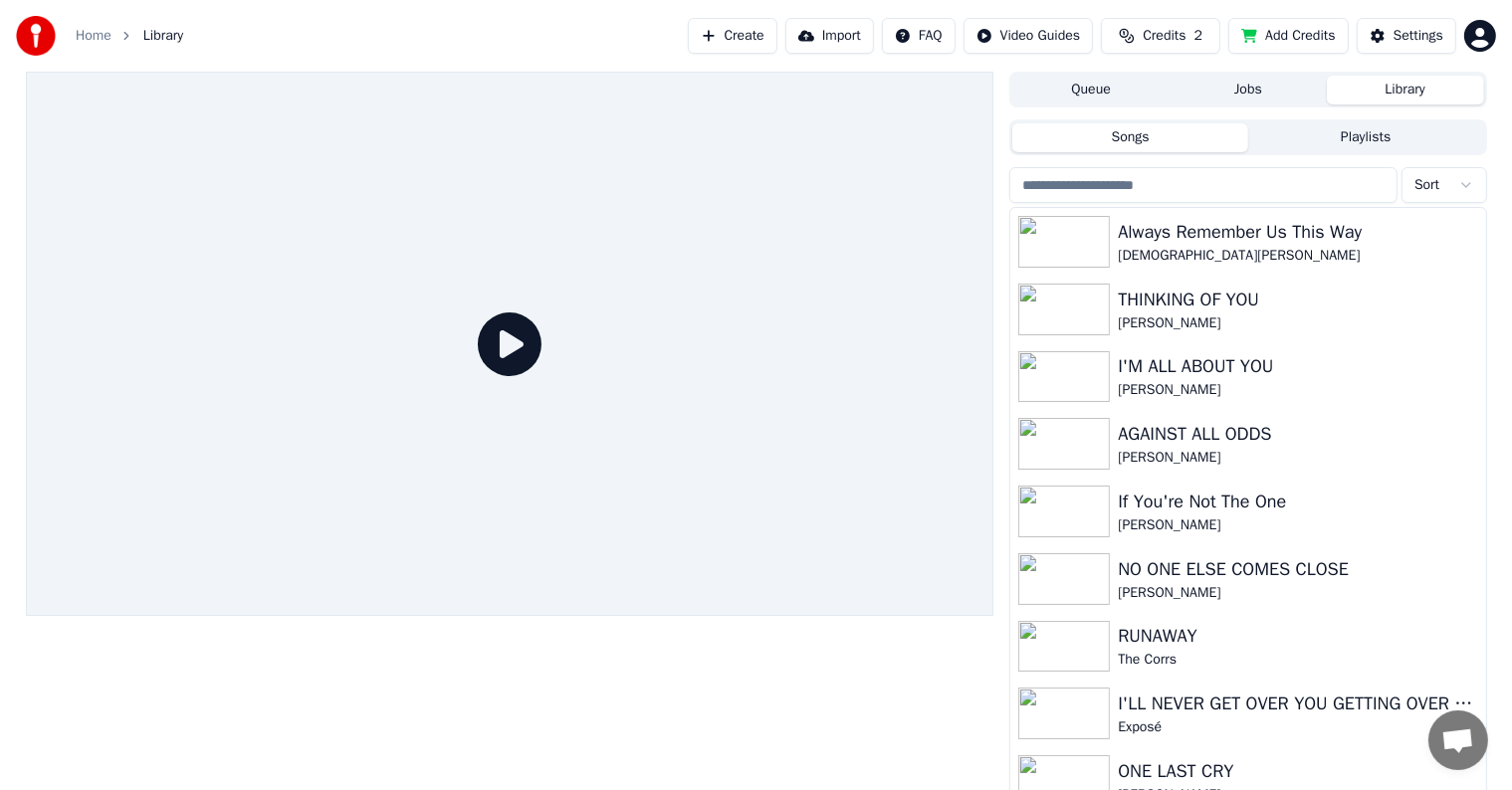 click at bounding box center [1203, 185] 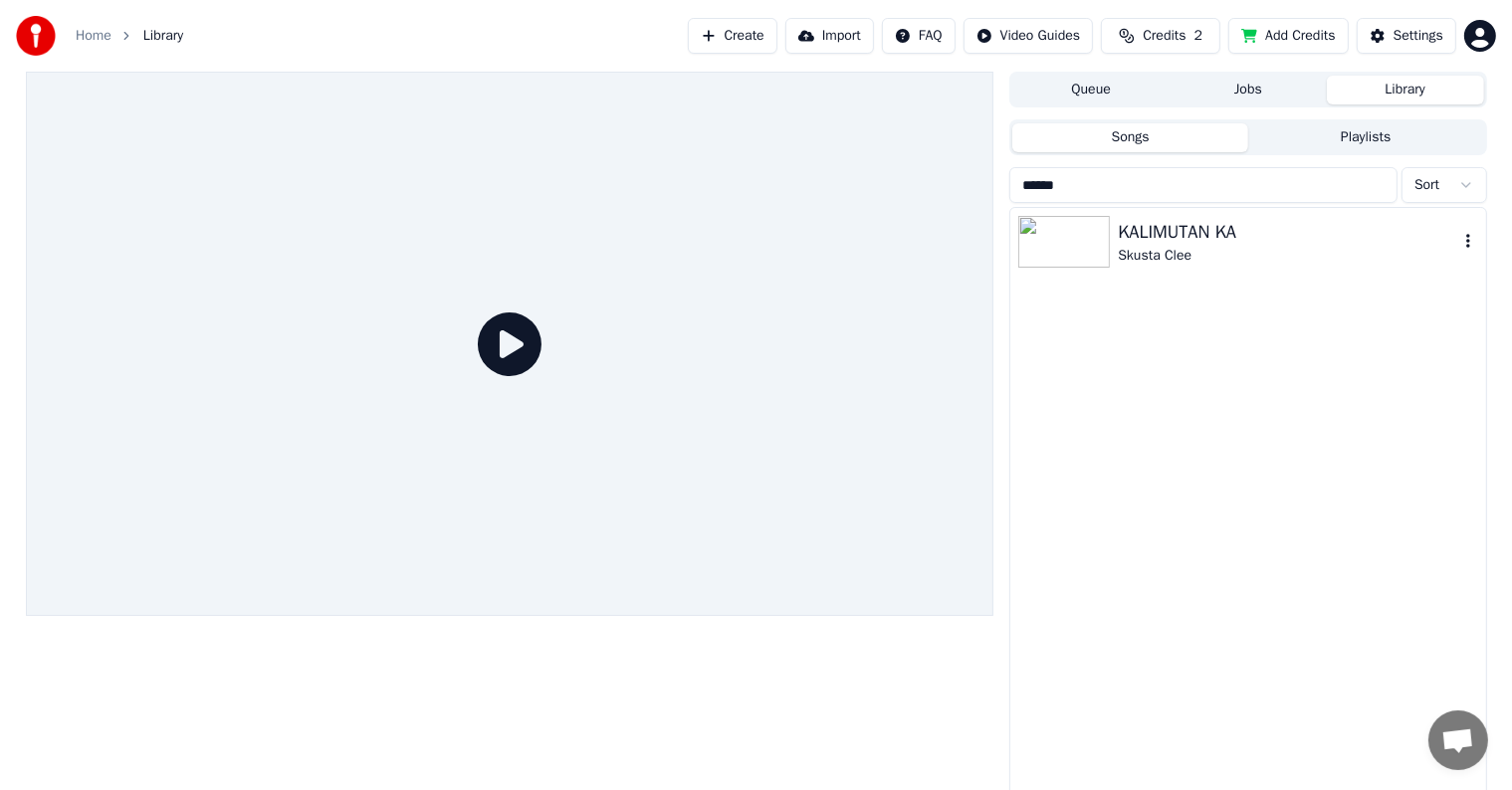 type on "******" 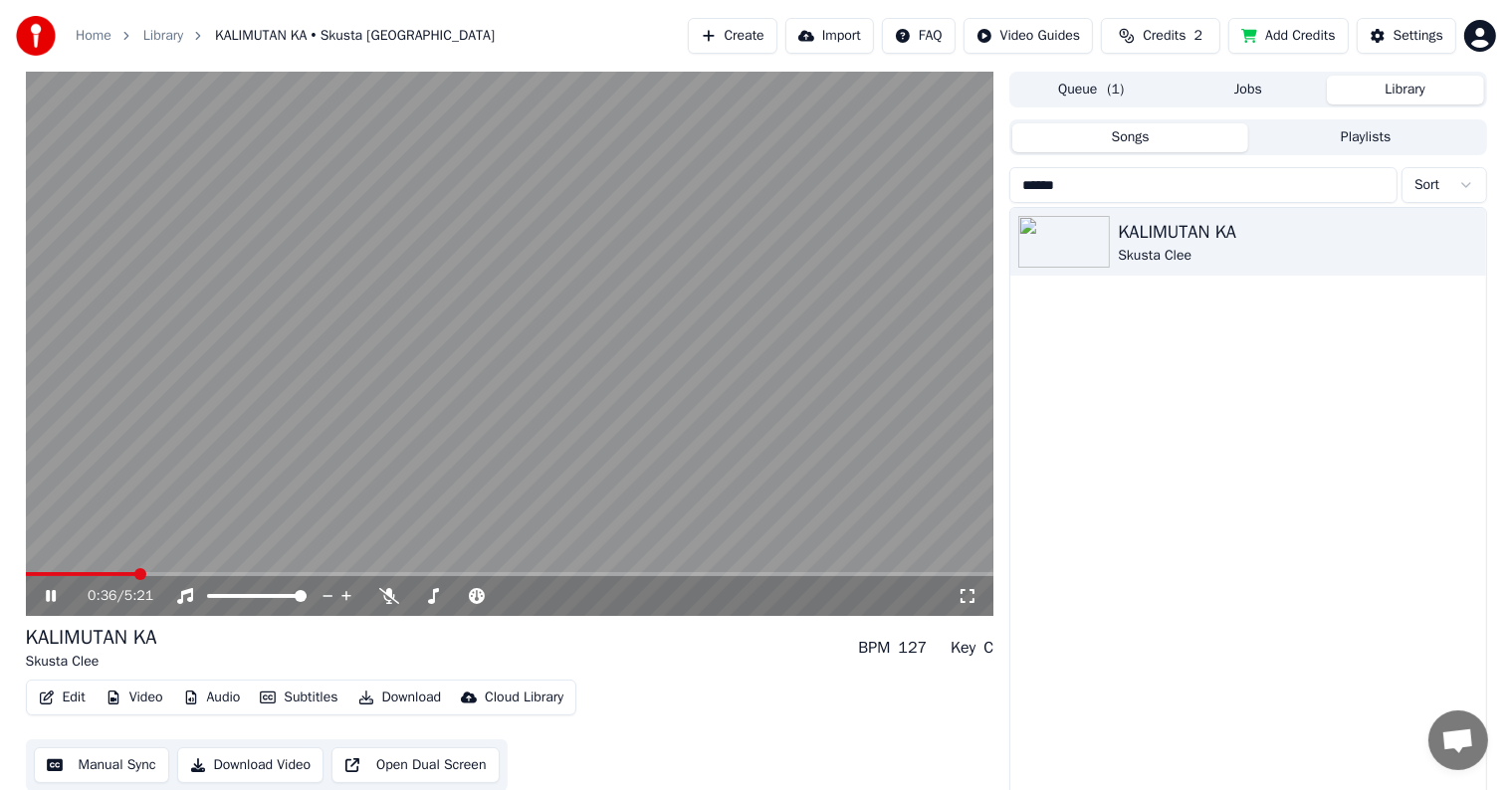 click at bounding box center [510, 343] 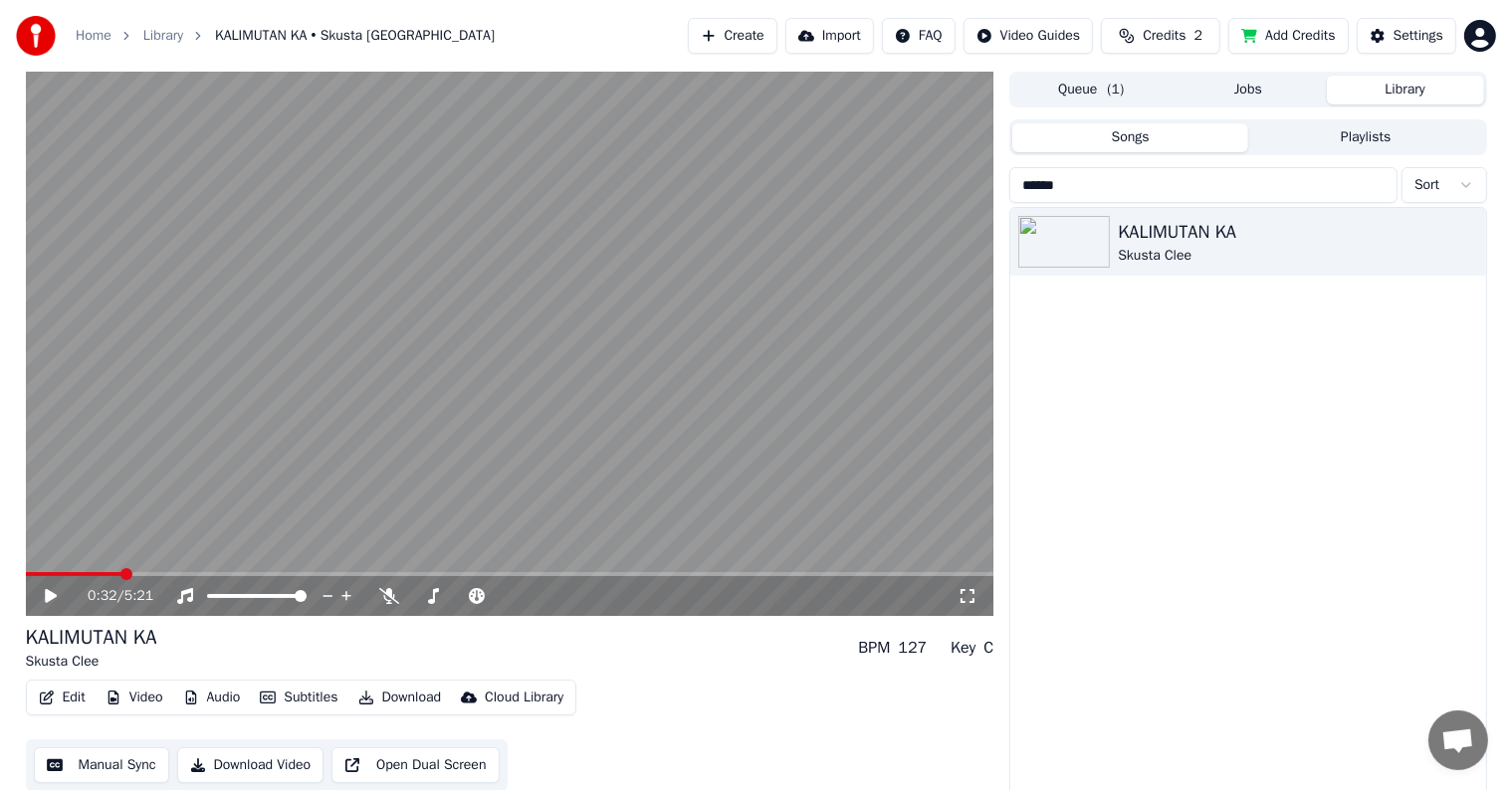 click at bounding box center [74, 574] 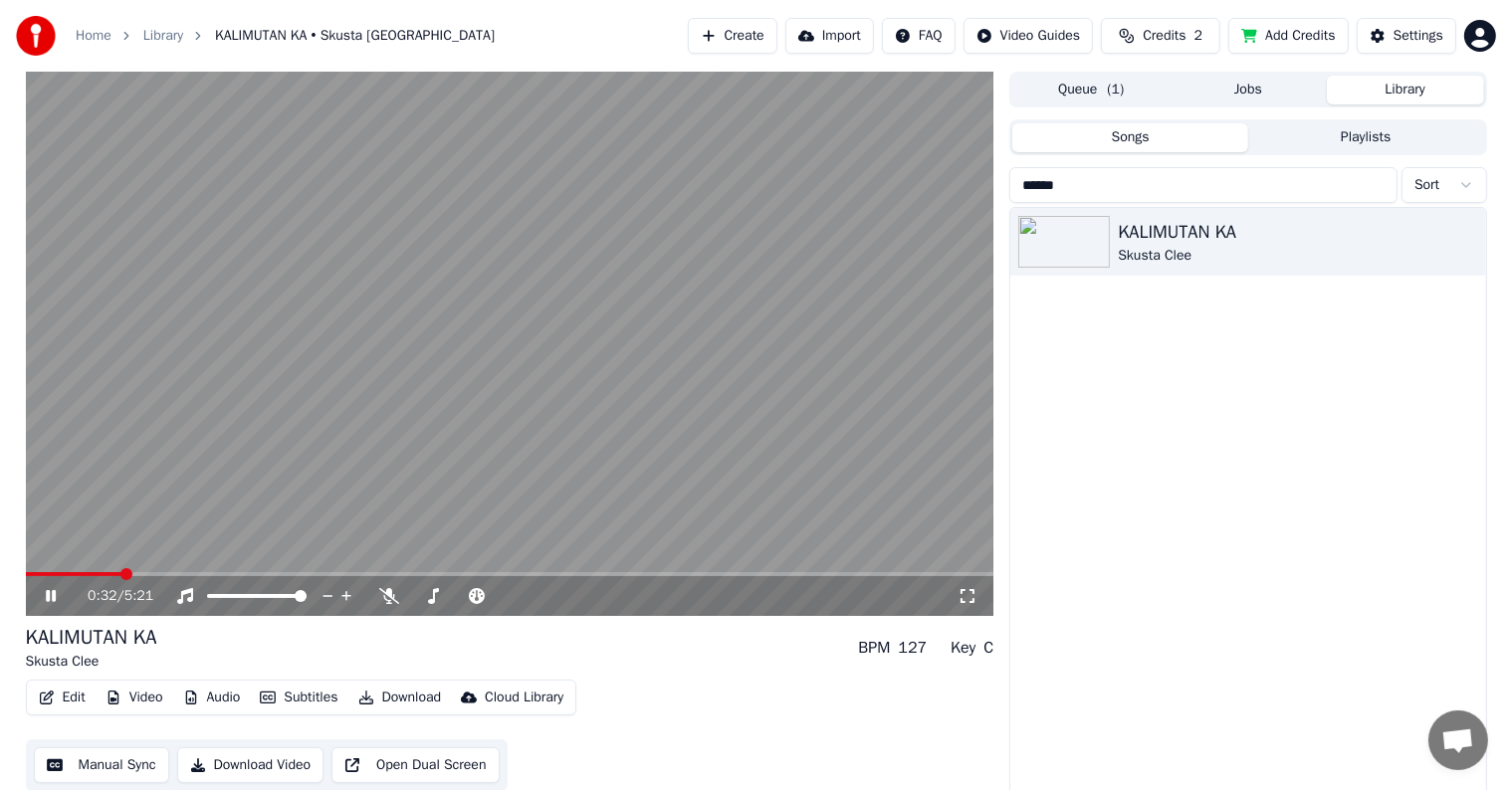 scroll, scrollTop: 9, scrollLeft: 0, axis: vertical 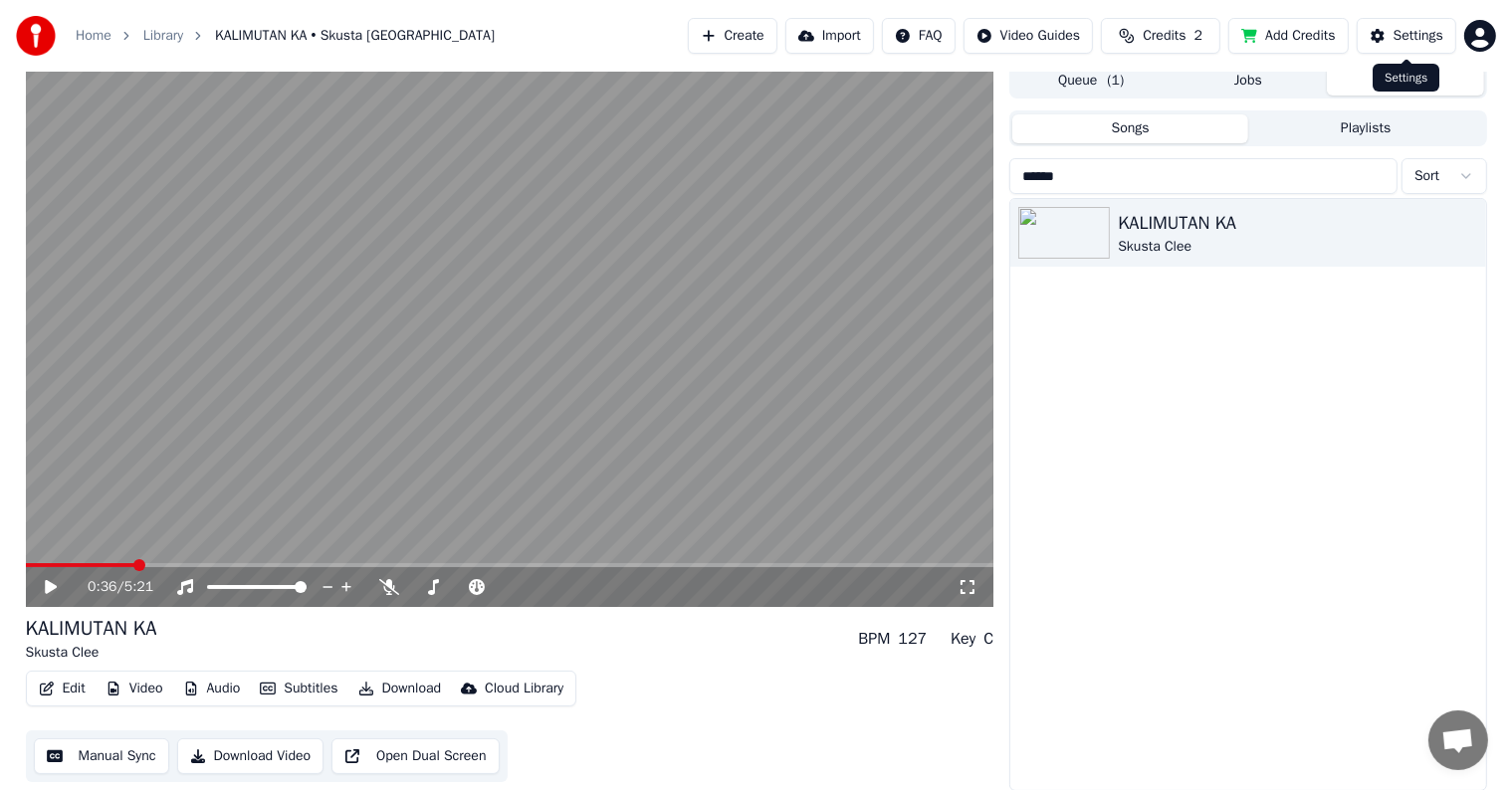 click on "Settings" at bounding box center (1418, 36) 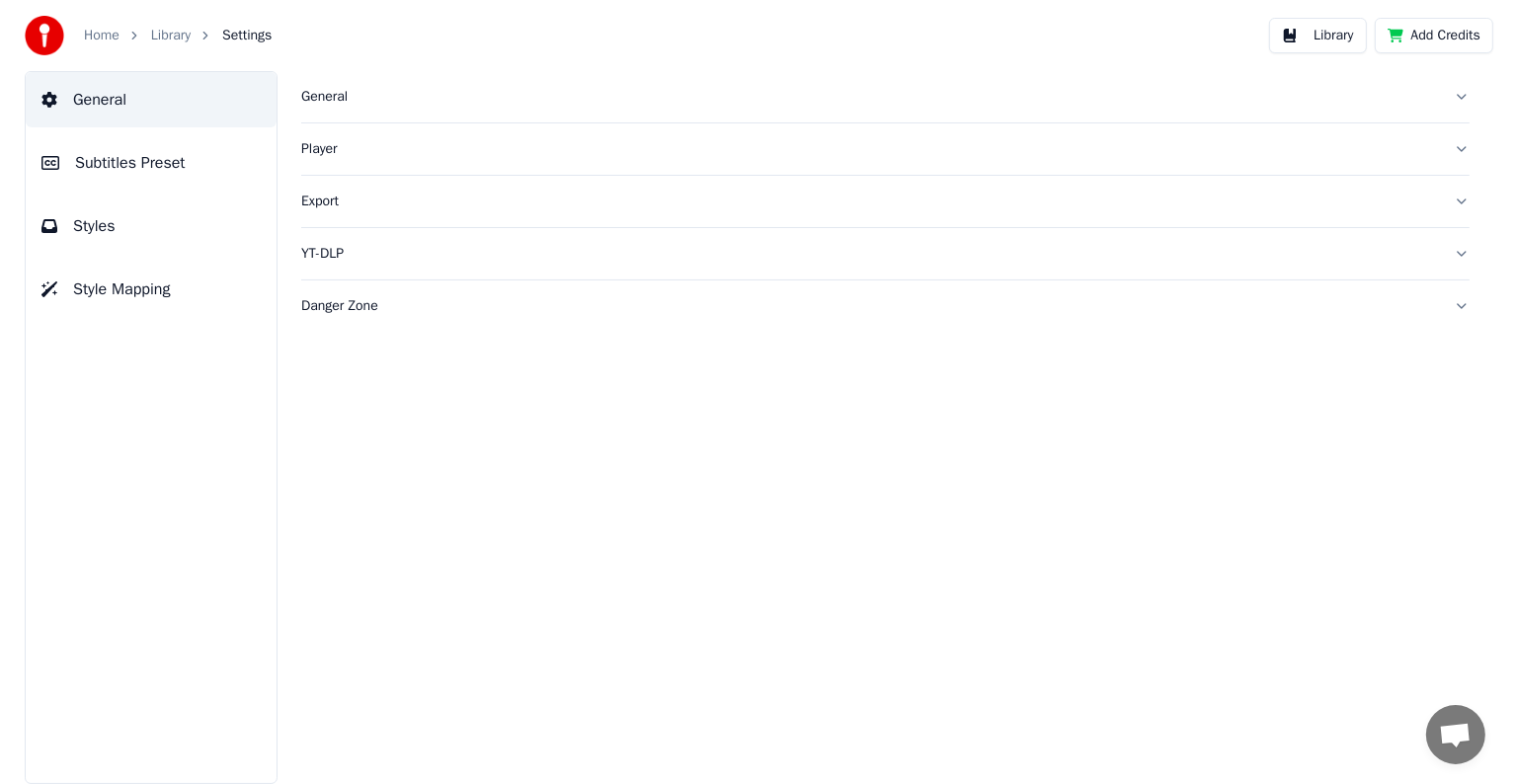 scroll, scrollTop: 0, scrollLeft: 0, axis: both 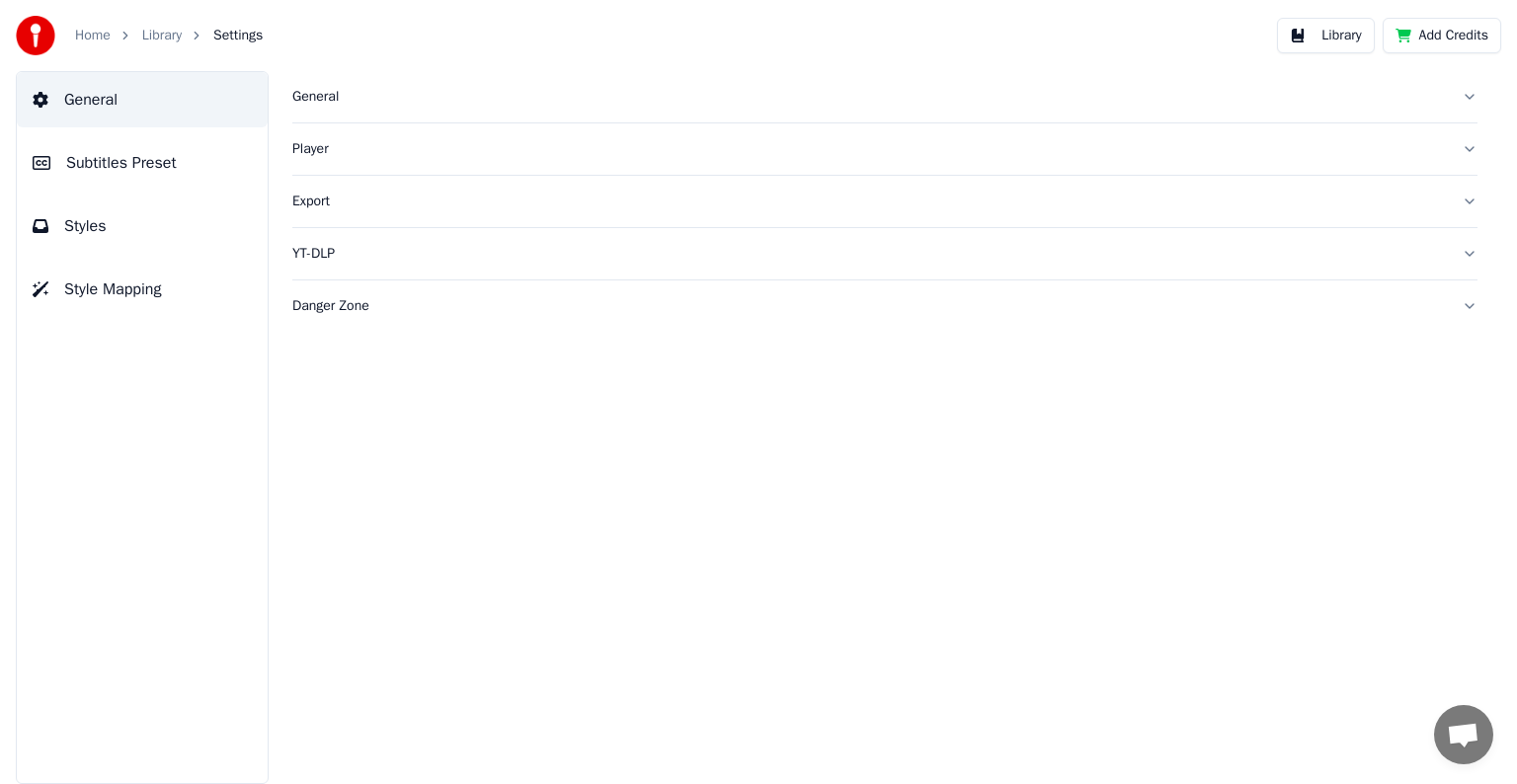 click on "Subtitles Preset" at bounding box center (121, 163) 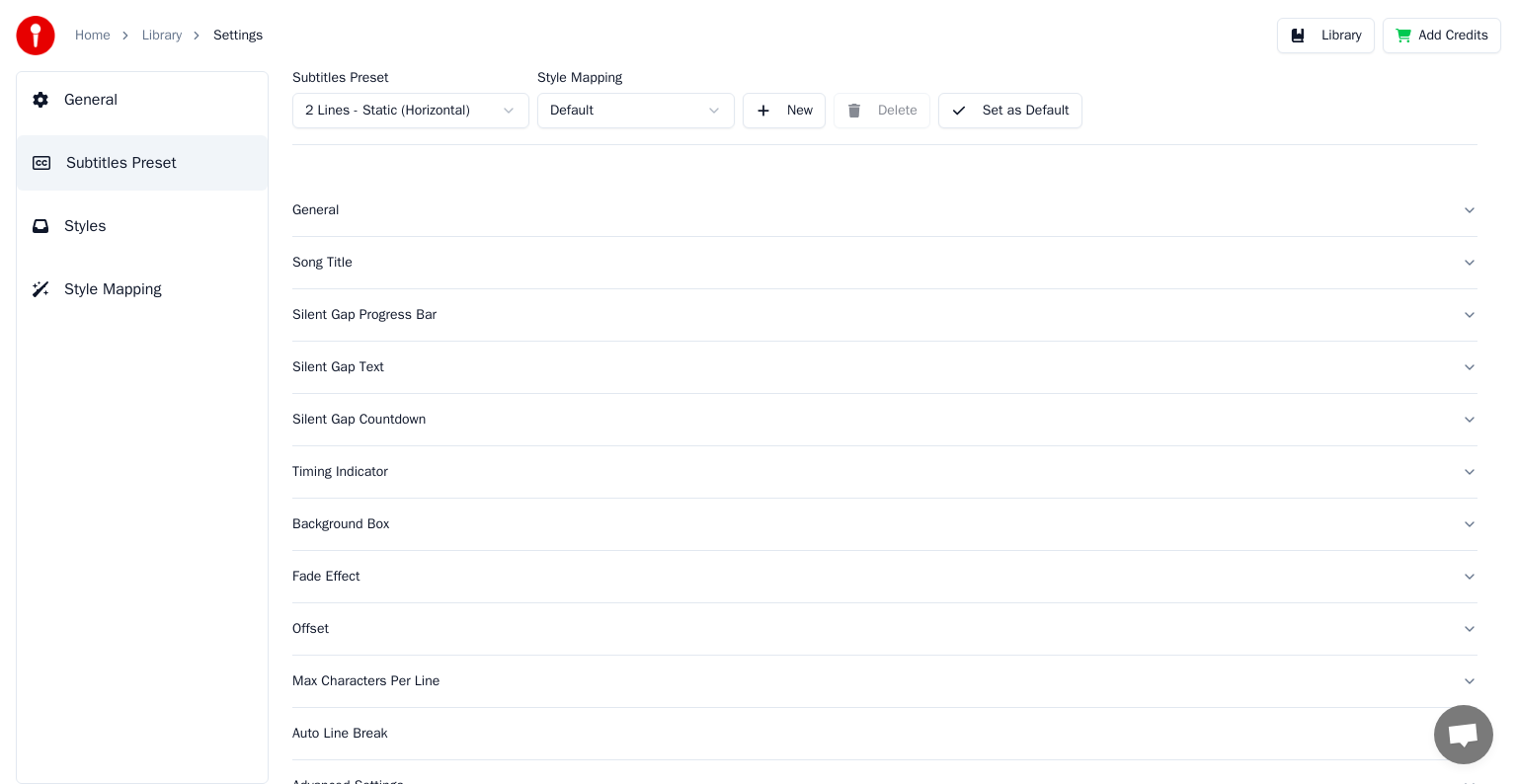 drag, startPoint x: 337, startPoint y: 256, endPoint x: 424, endPoint y: 114, distance: 166.53228 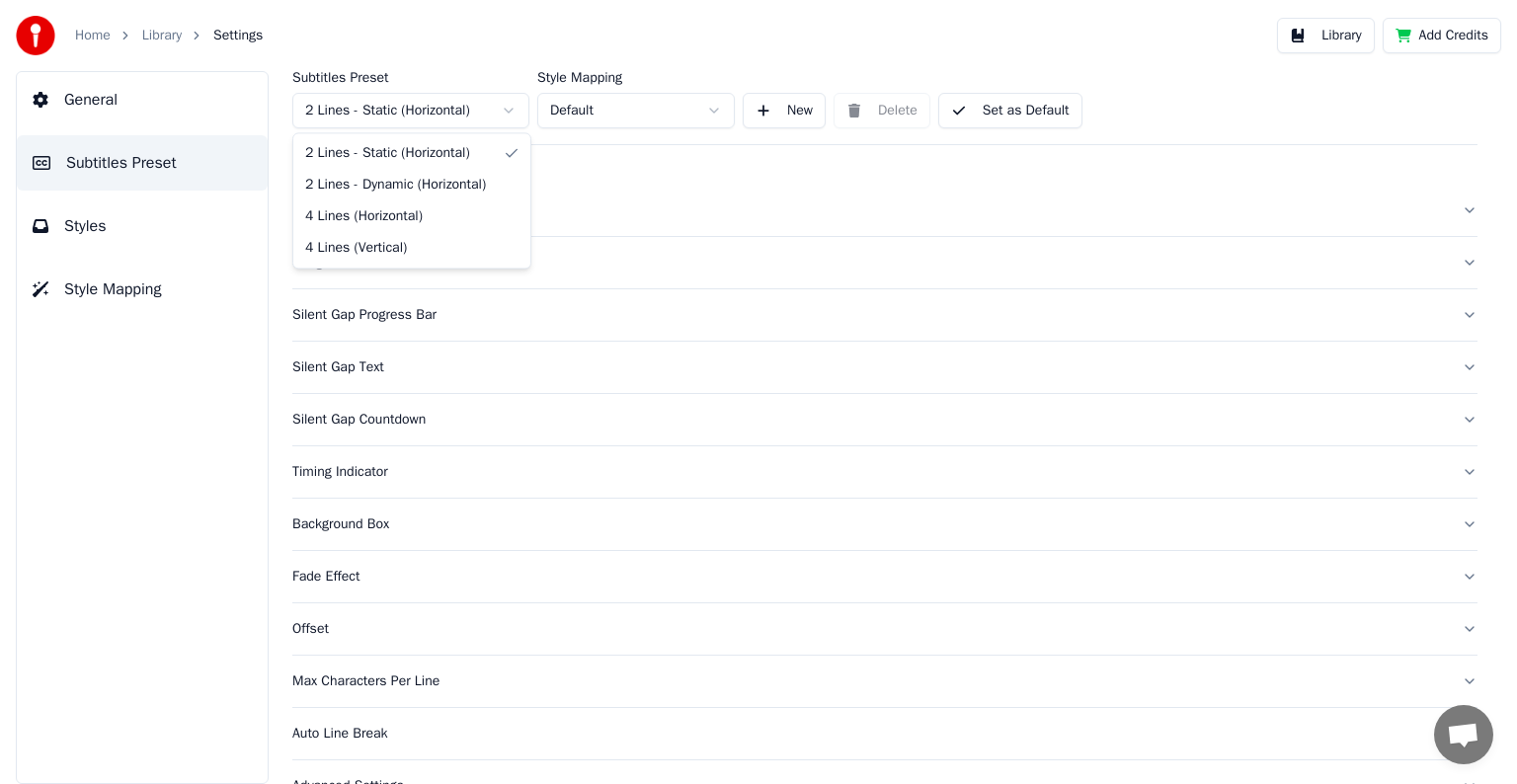 click on "Home Library Settings Library Add Credits General Subtitles Preset Styles Style Mapping Subtitles Preset 2 Lines - Static (Horizontal) Style Mapping Default New Delete Set as Default General Song Title Silent Gap Progress Bar Silent Gap Text Silent Gap Countdown Timing Indicator Background Box Fade Effect Offset Max Characters Per Line Auto Line Break Advanced Settings 2 Lines - Static (Horizontal) 2 Lines - Dynamic (Horizontal) 4 Lines (Horizontal) 4 Lines (Vertical)" at bounding box center (758, 392) 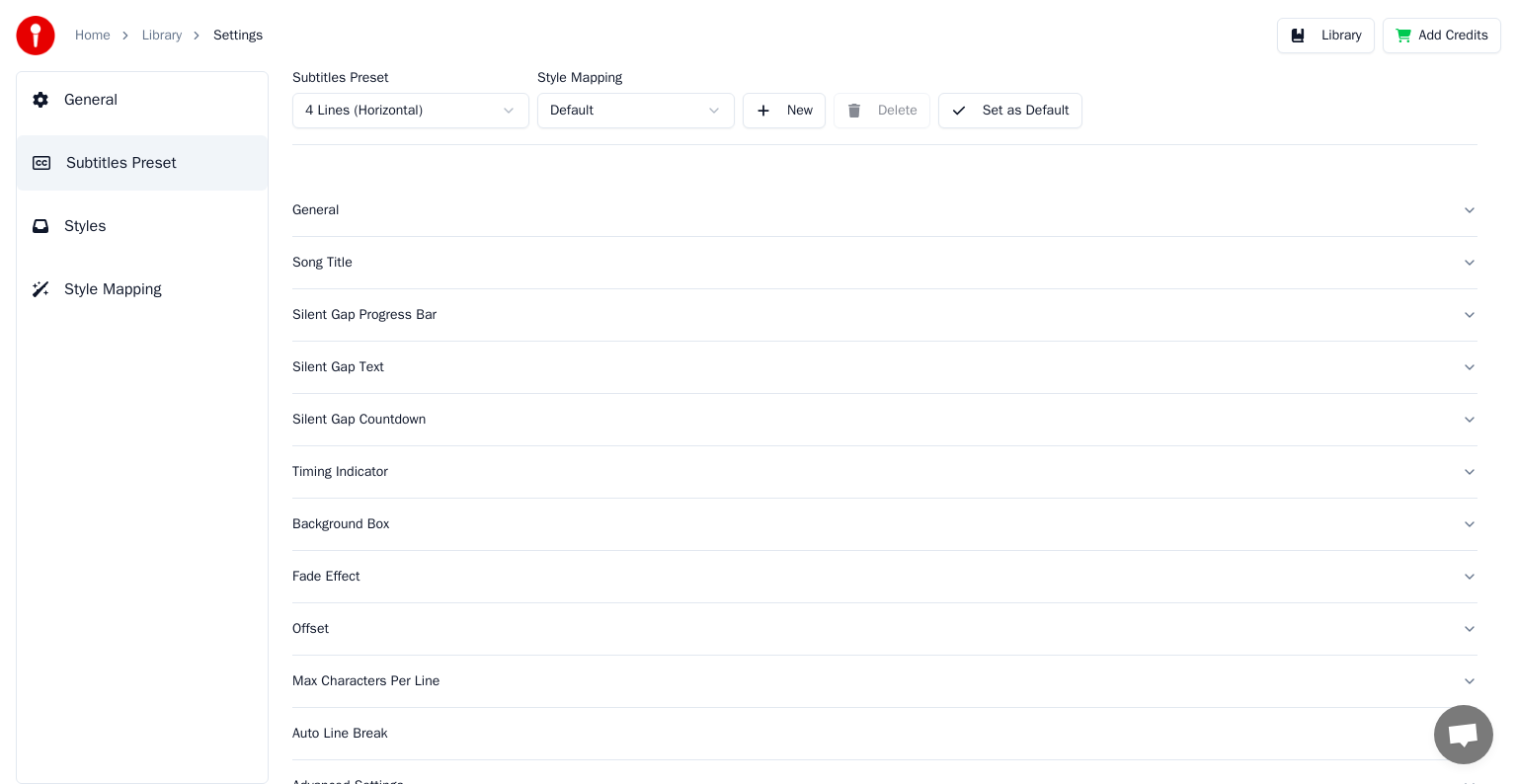 click on "Song Title" at bounding box center [869, 263] 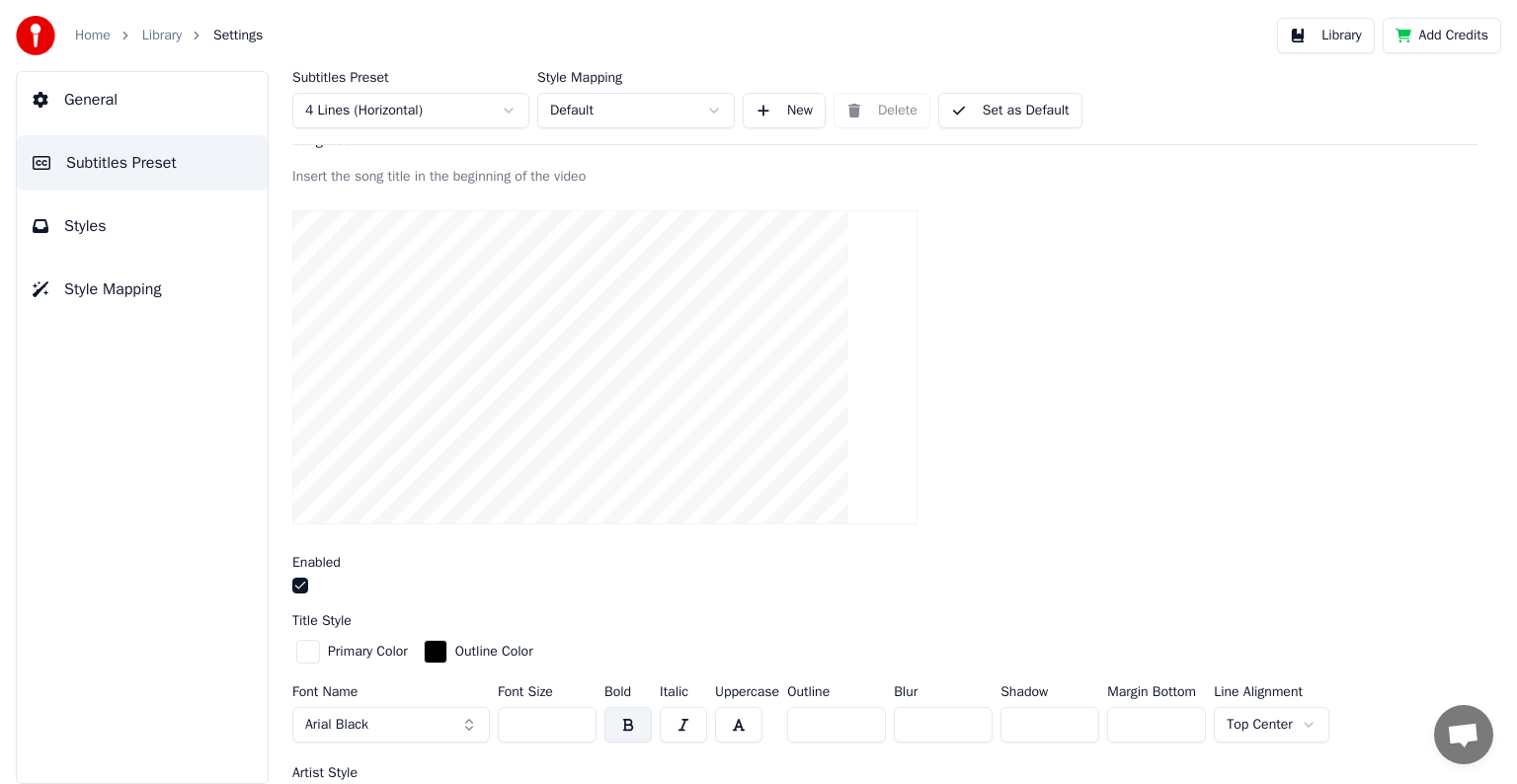 scroll, scrollTop: 296, scrollLeft: 0, axis: vertical 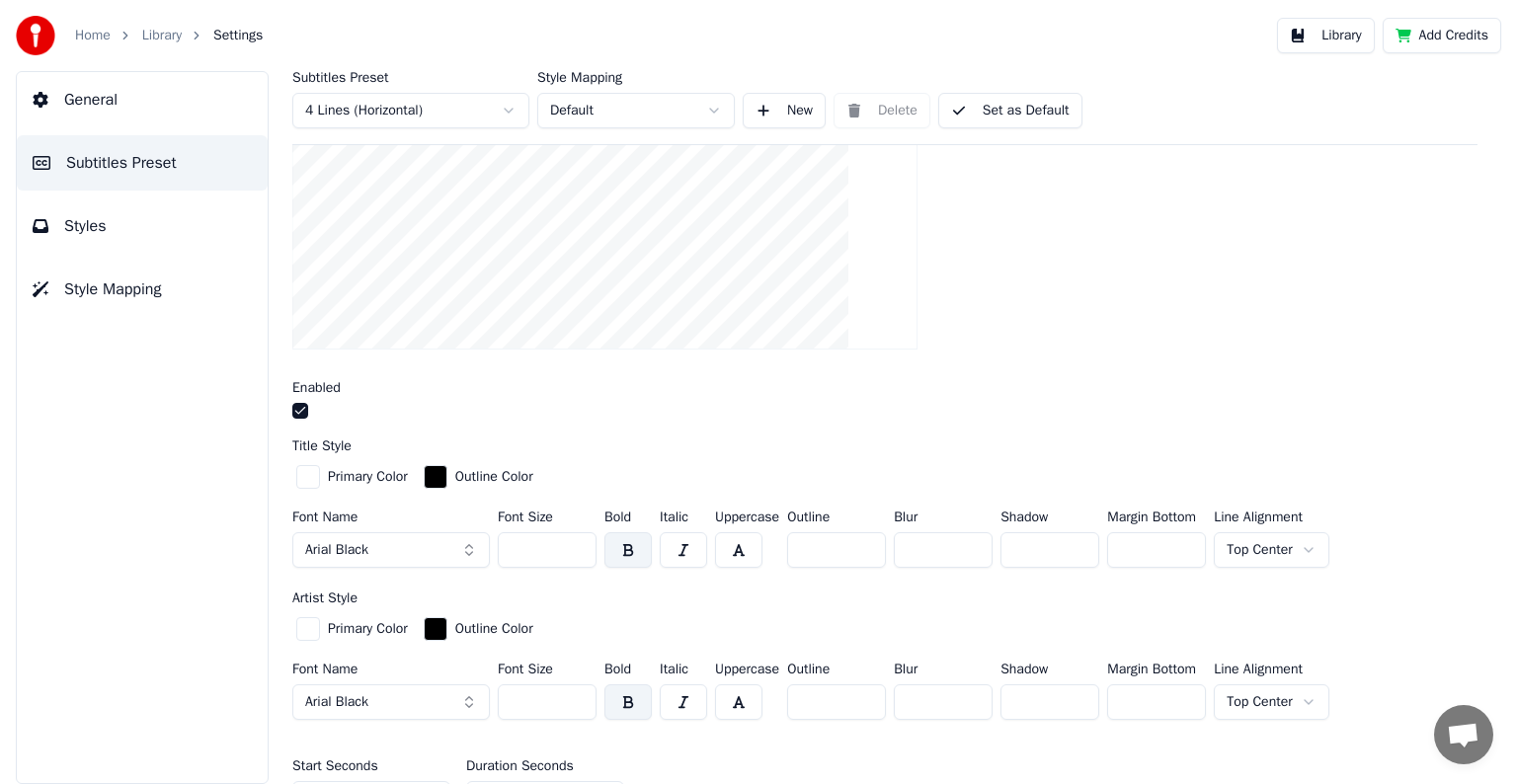 click at bounding box center [308, 477] 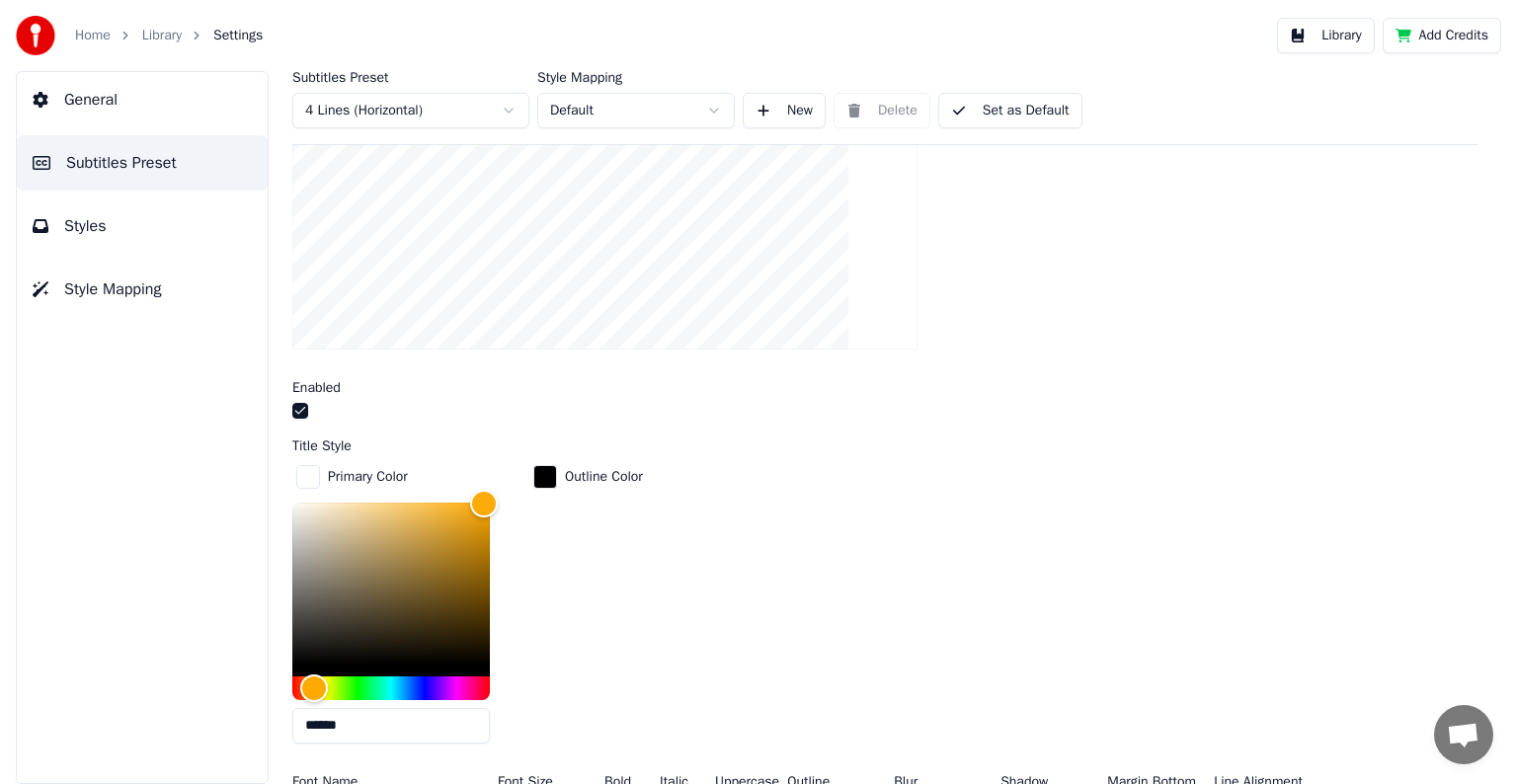 drag, startPoint x: 359, startPoint y: 727, endPoint x: 94, endPoint y: 726, distance: 265.00189 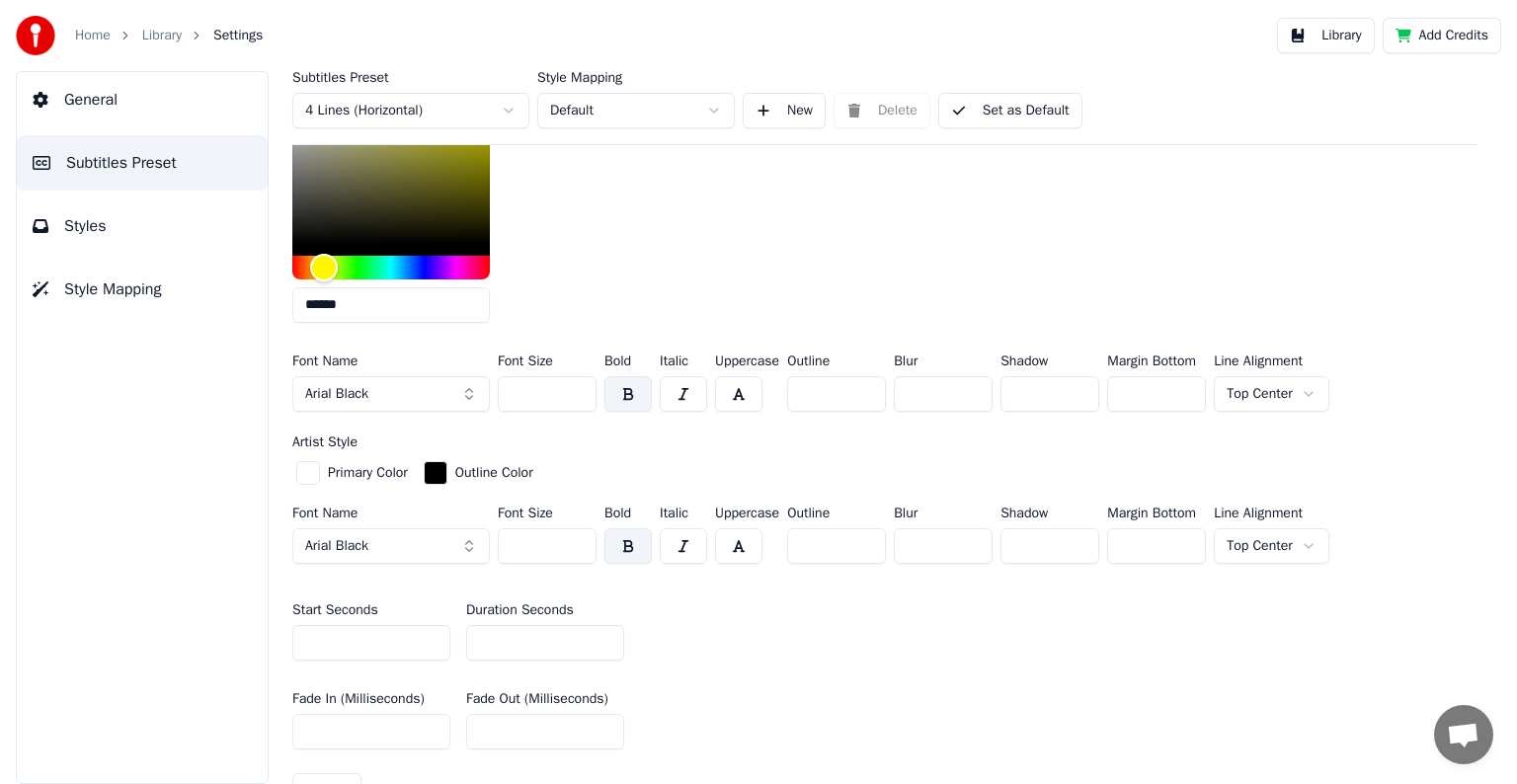 scroll, scrollTop: 889, scrollLeft: 0, axis: vertical 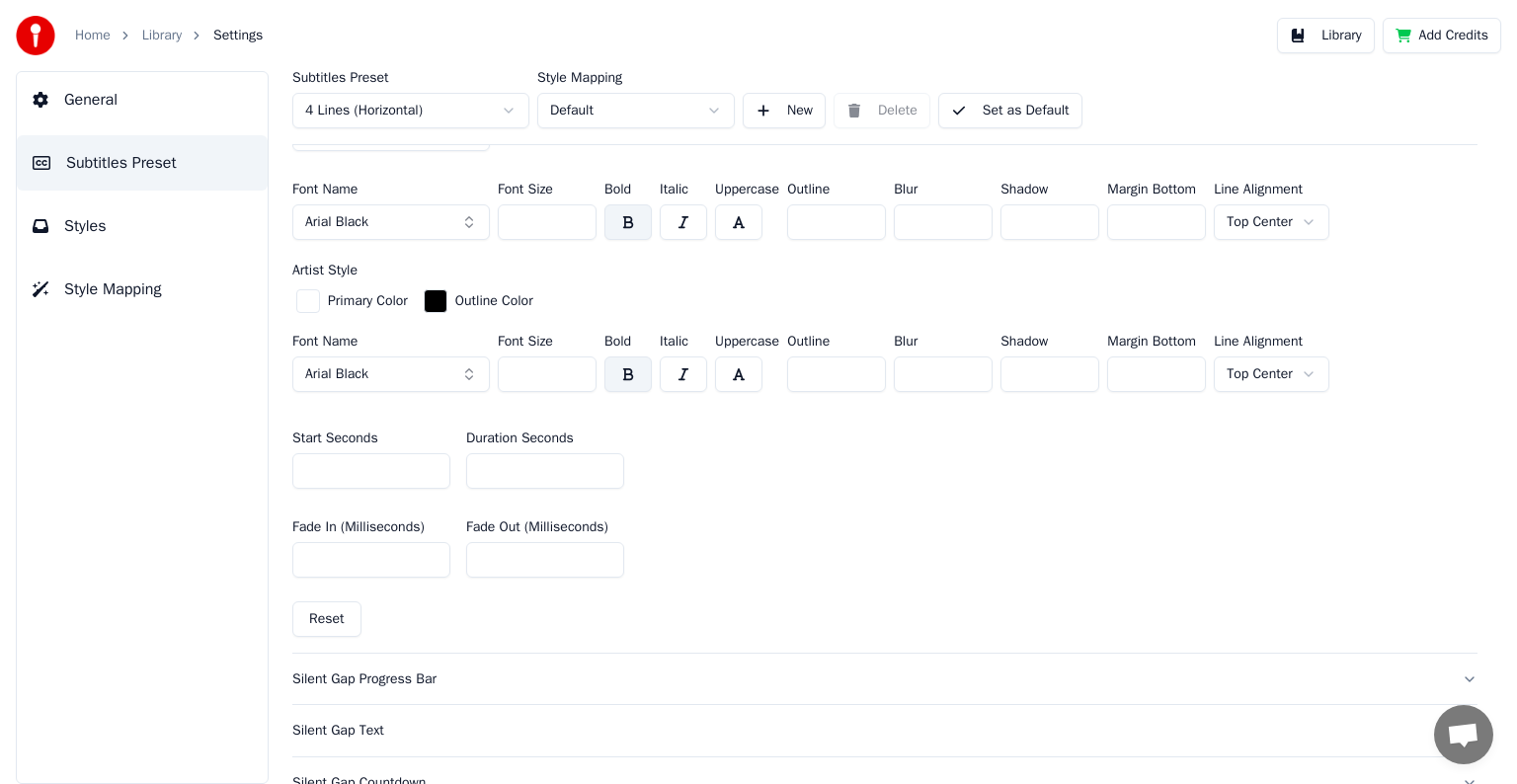type on "******" 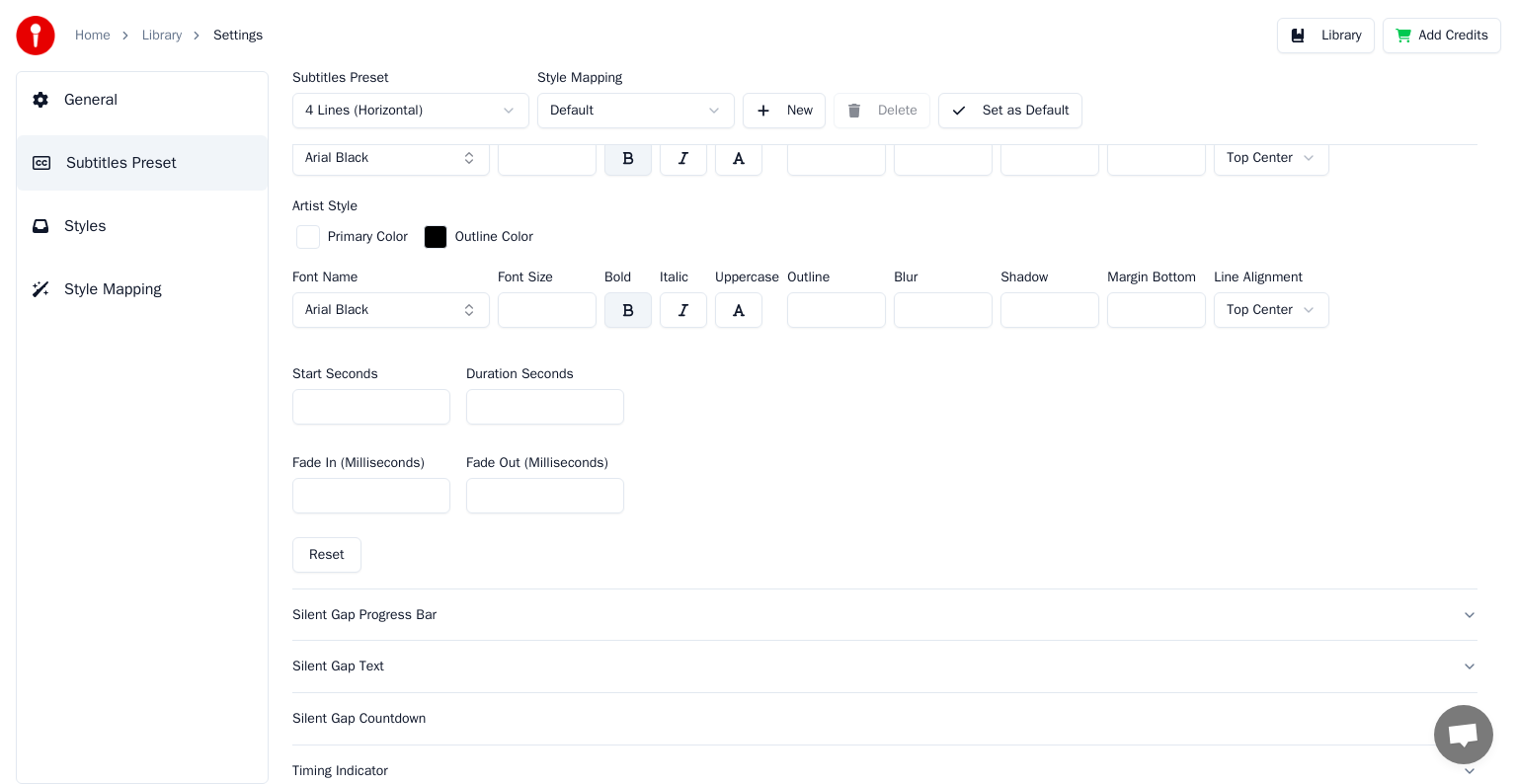 scroll, scrollTop: 987, scrollLeft: 0, axis: vertical 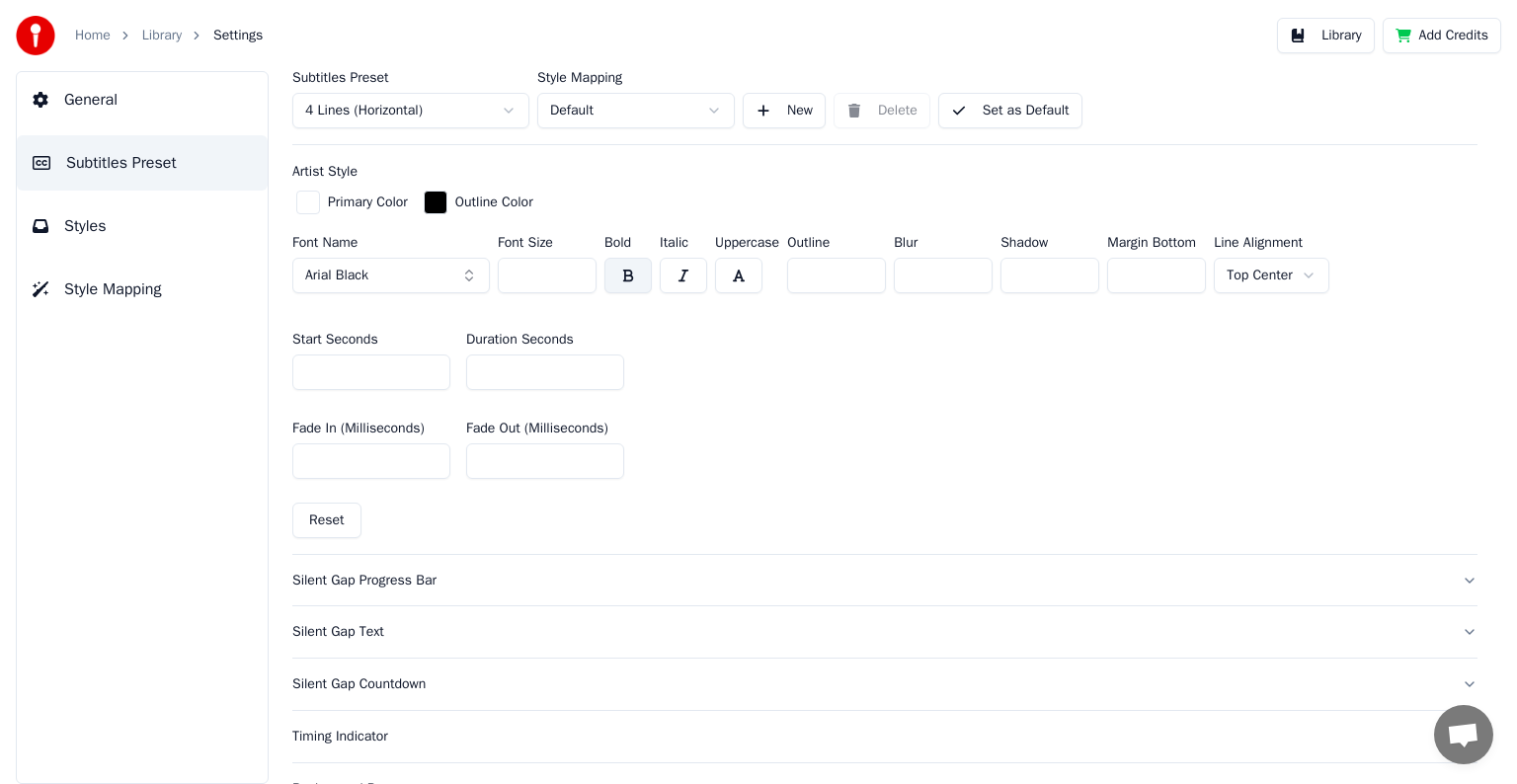 type on "**" 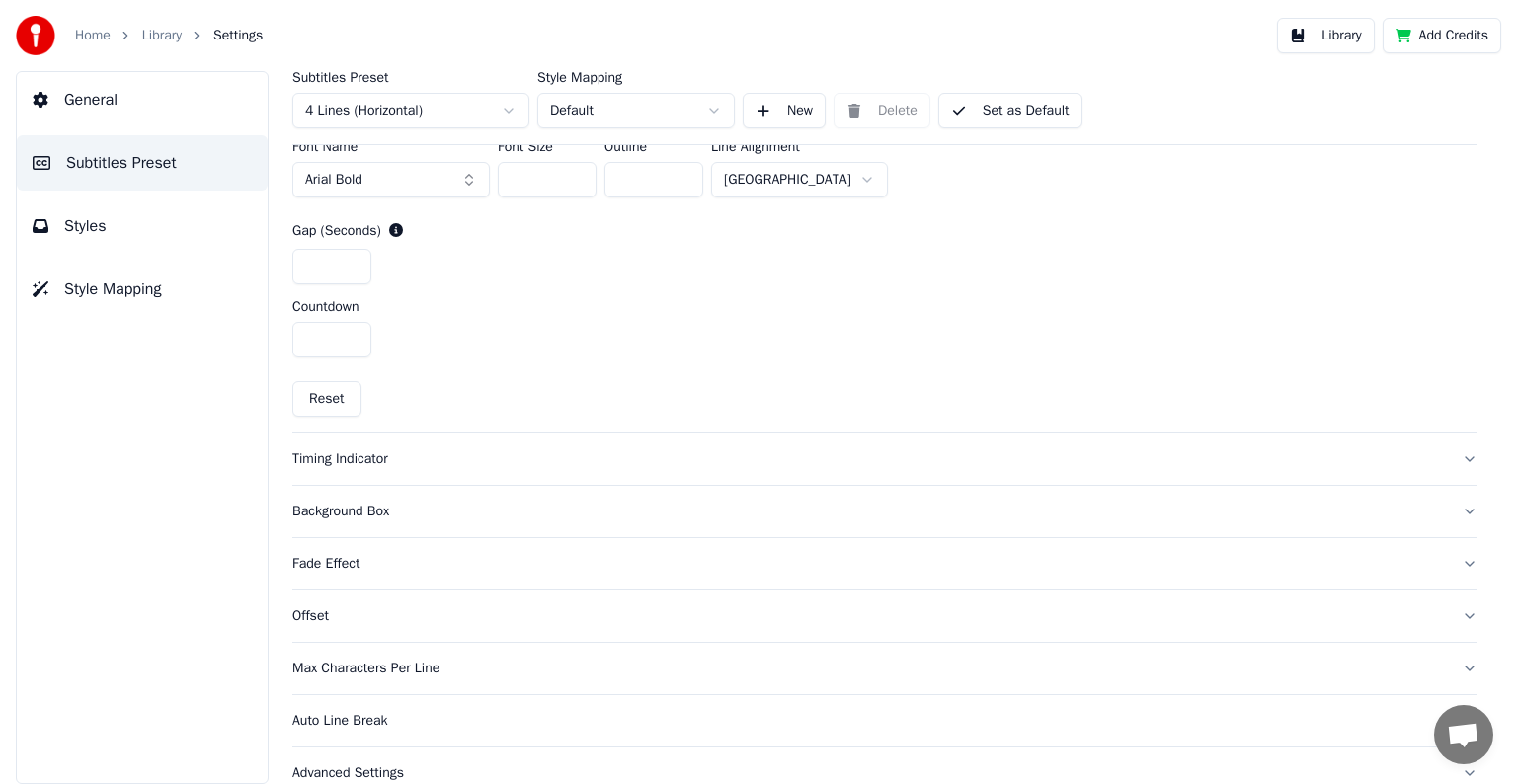 scroll, scrollTop: 641, scrollLeft: 0, axis: vertical 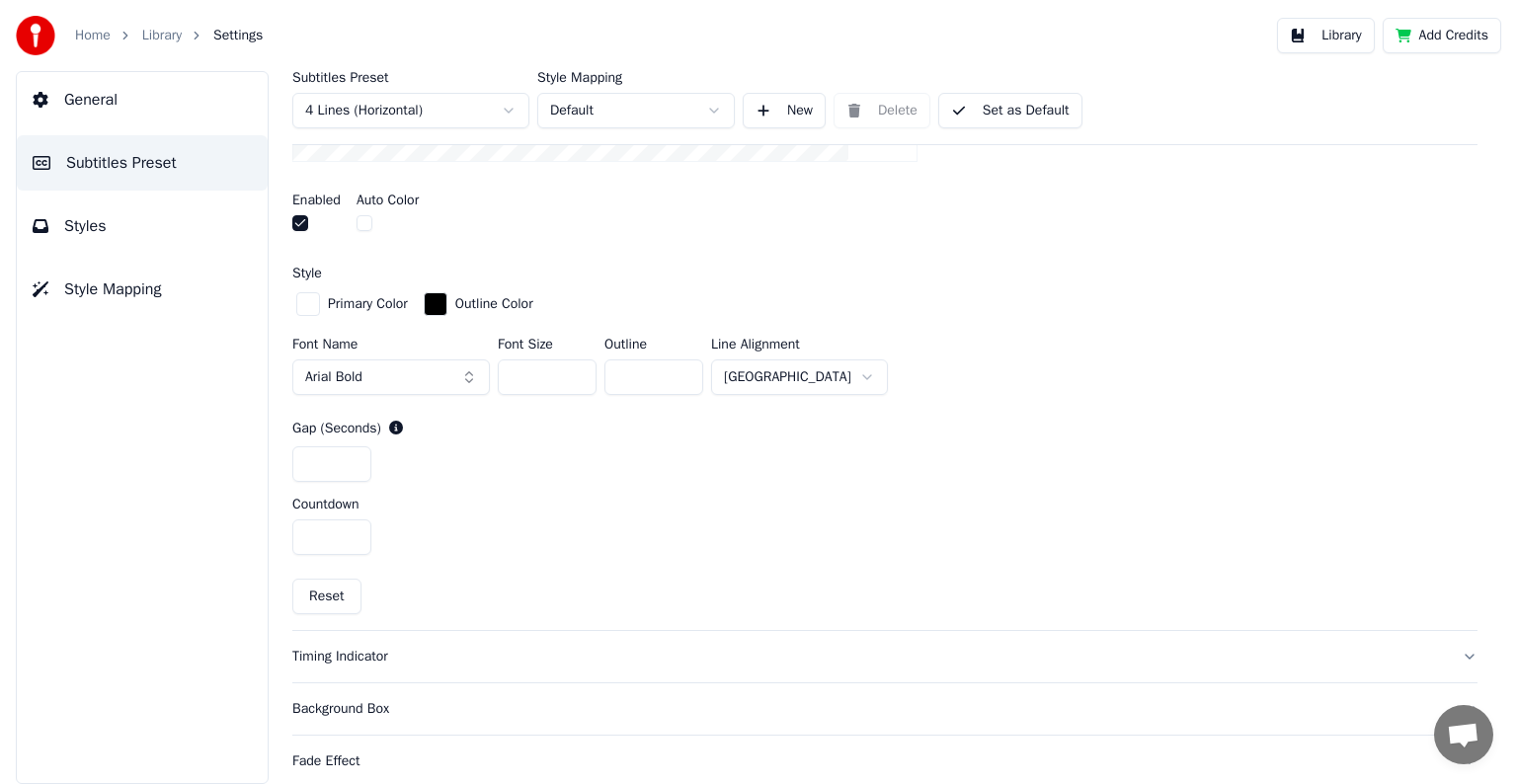 click at bounding box center [308, 304] 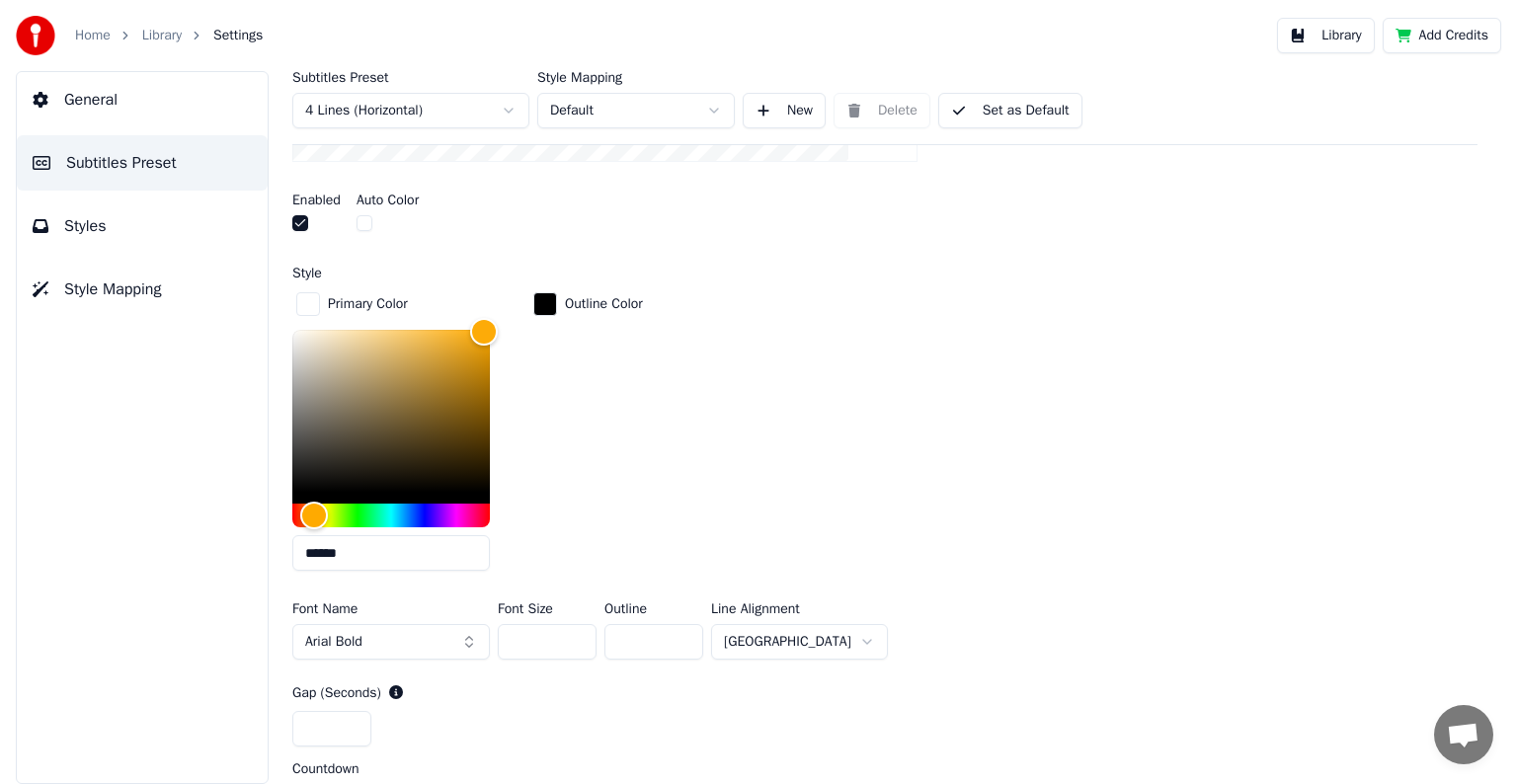 drag, startPoint x: 352, startPoint y: 545, endPoint x: 209, endPoint y: 532, distance: 143.58969 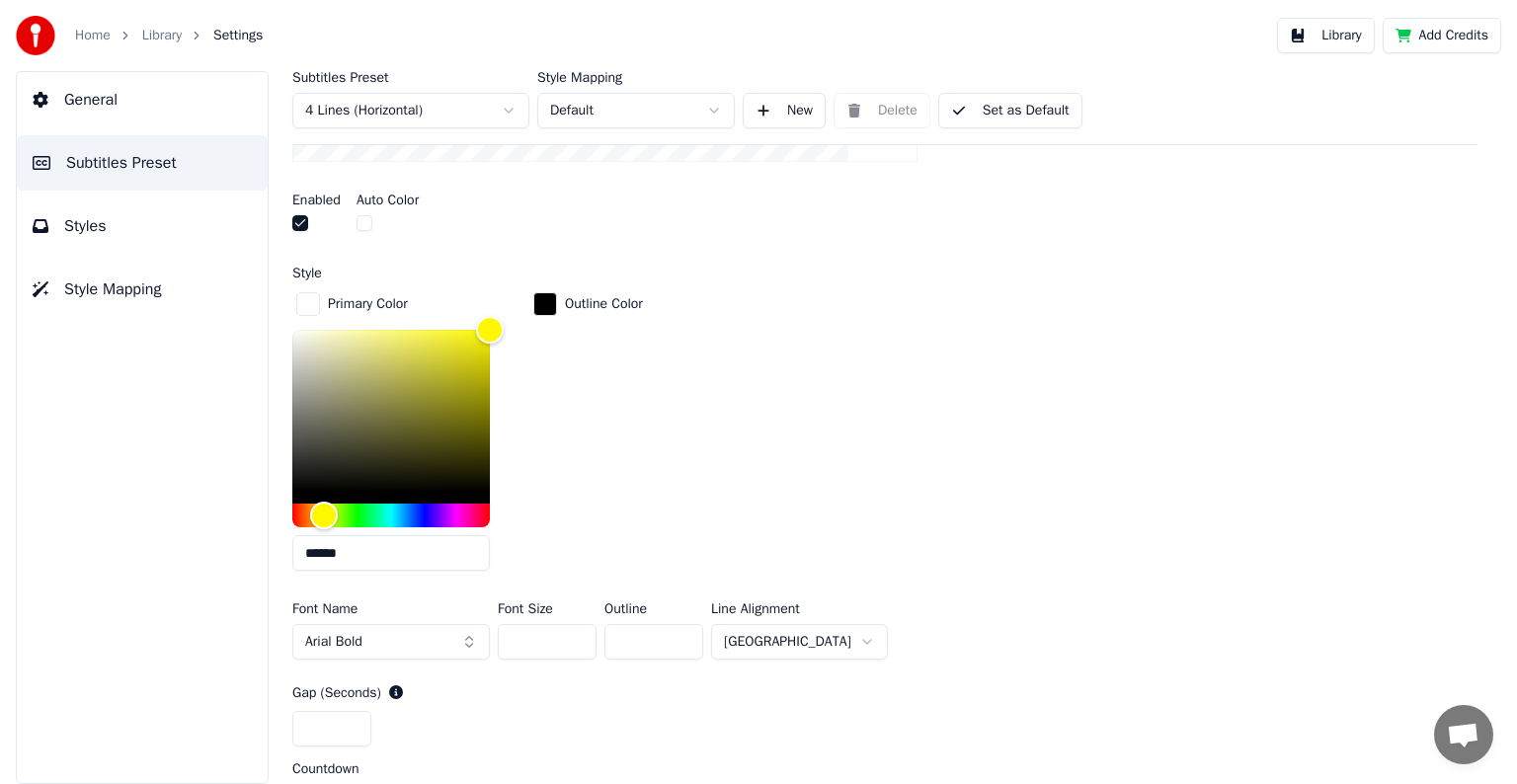 type on "******" 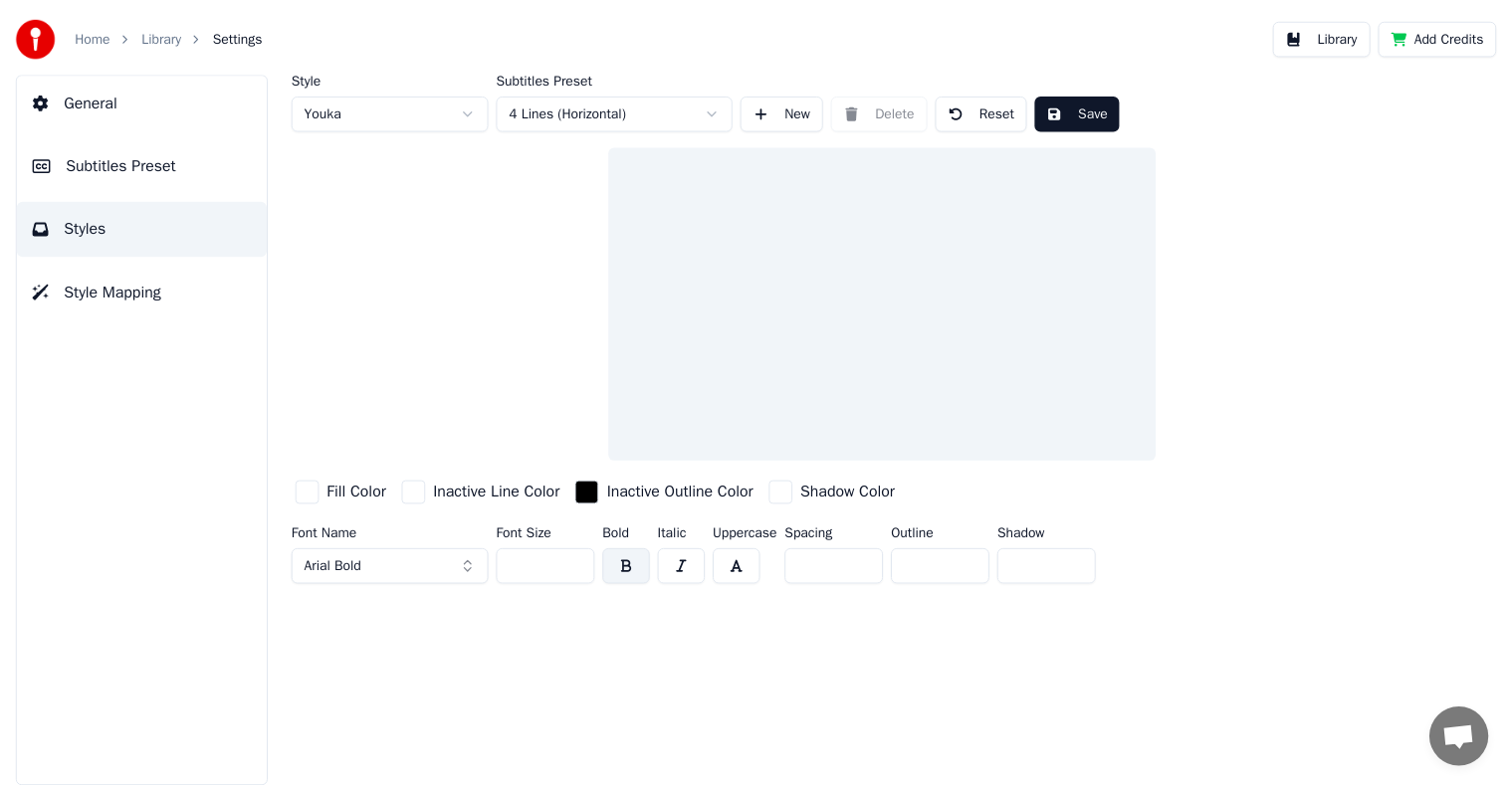 scroll, scrollTop: 0, scrollLeft: 0, axis: both 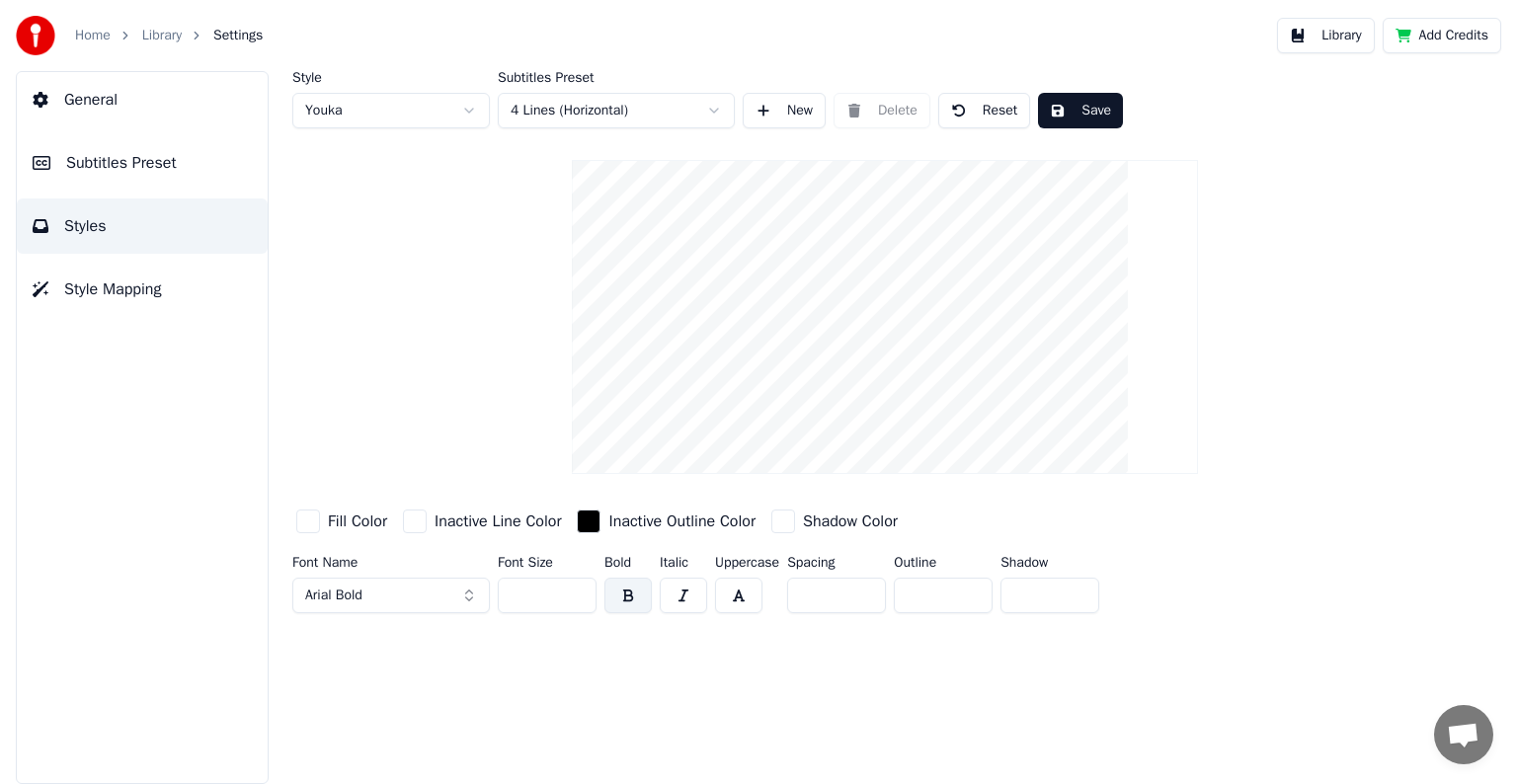 click at bounding box center (308, 521) 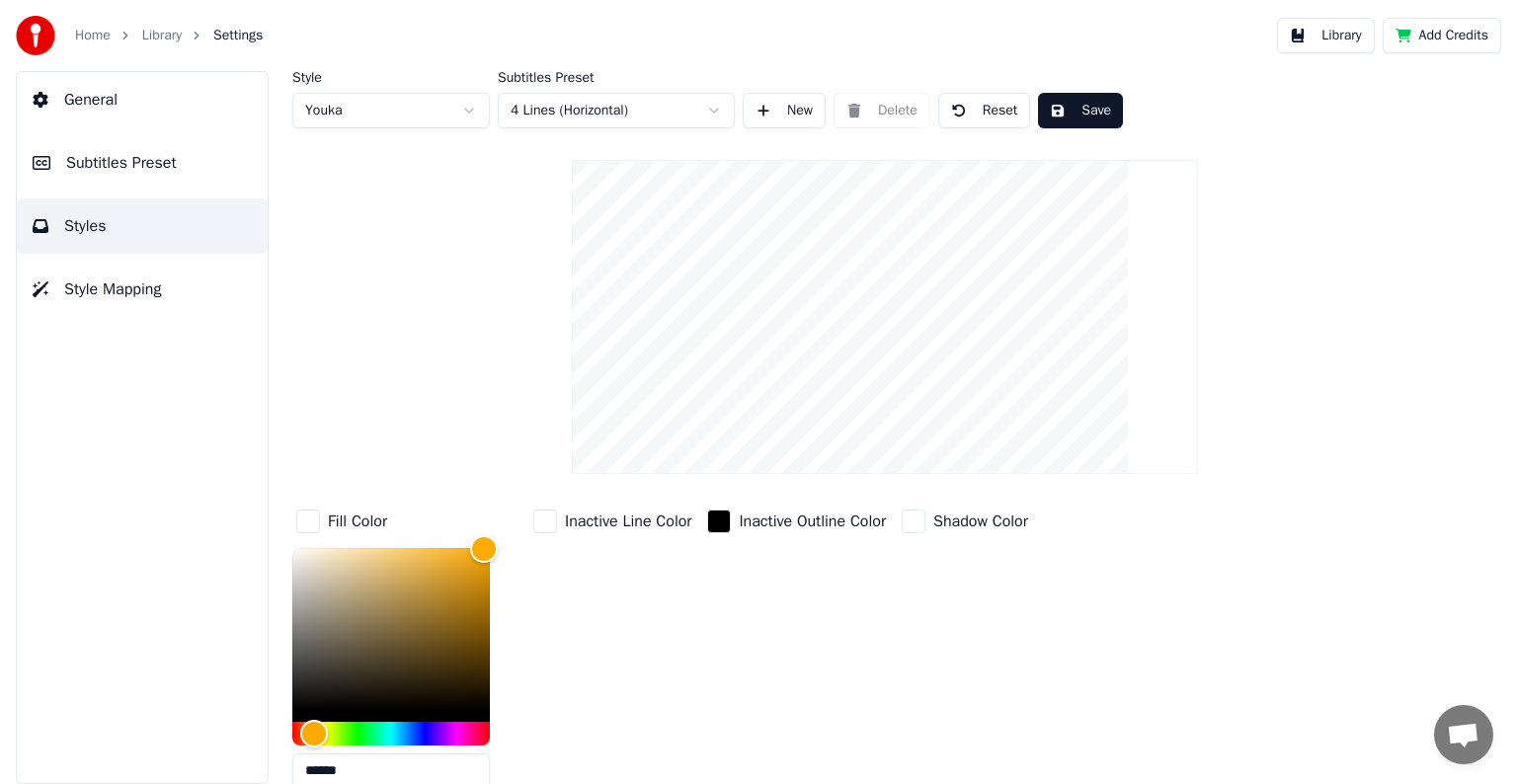 drag, startPoint x: 363, startPoint y: 766, endPoint x: 132, endPoint y: 747, distance: 231.7801 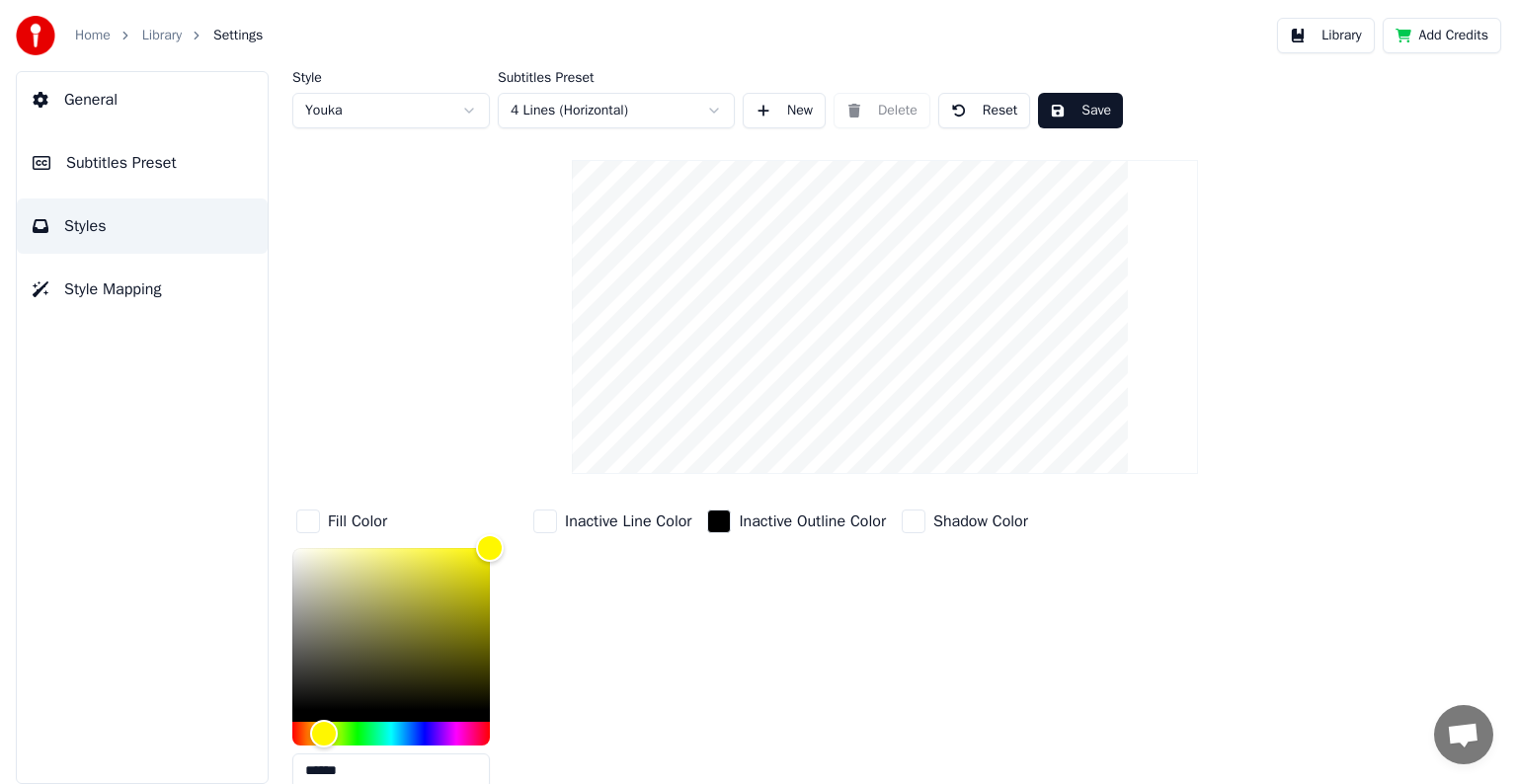 type on "******" 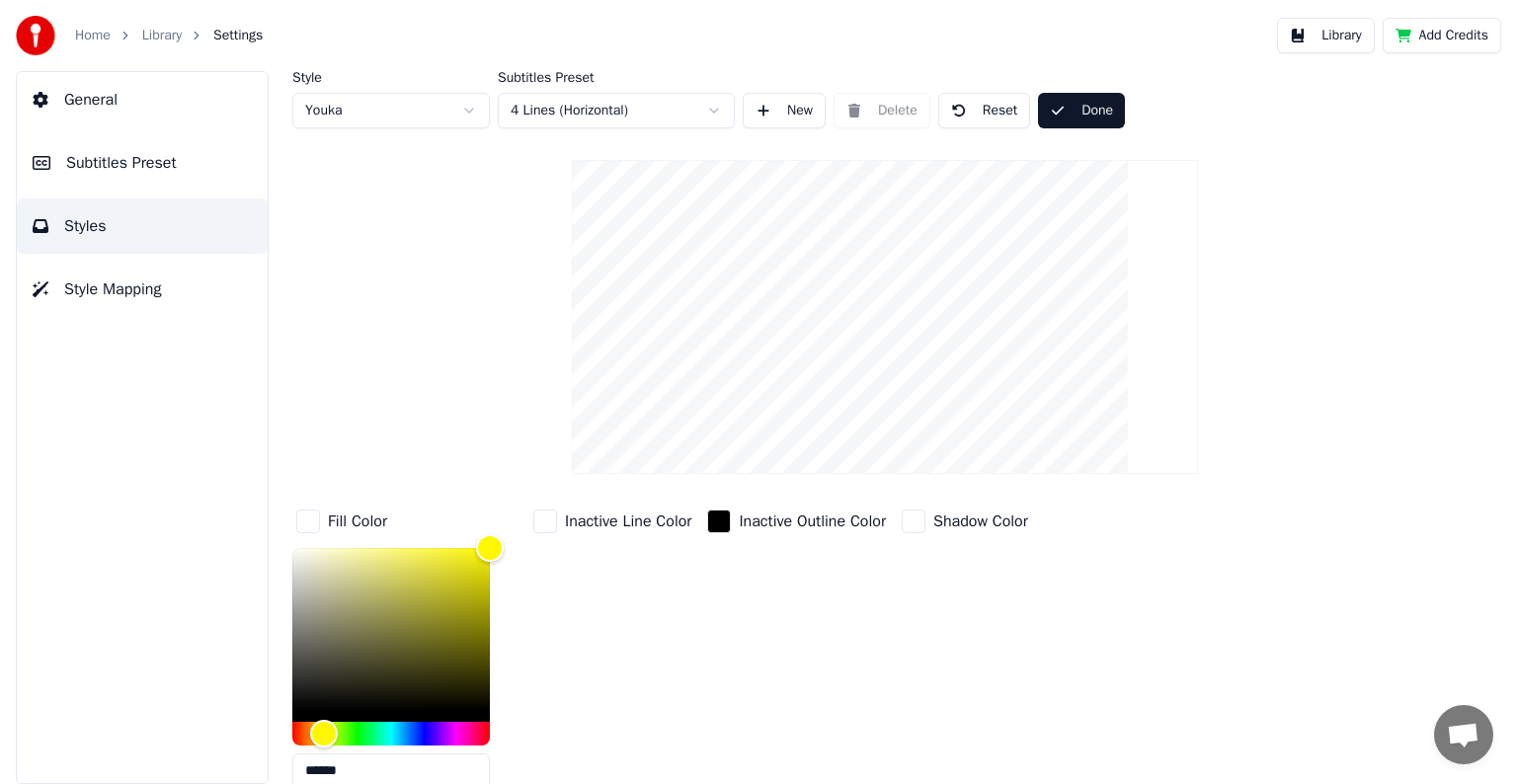 click on "Library" at bounding box center [162, 36] 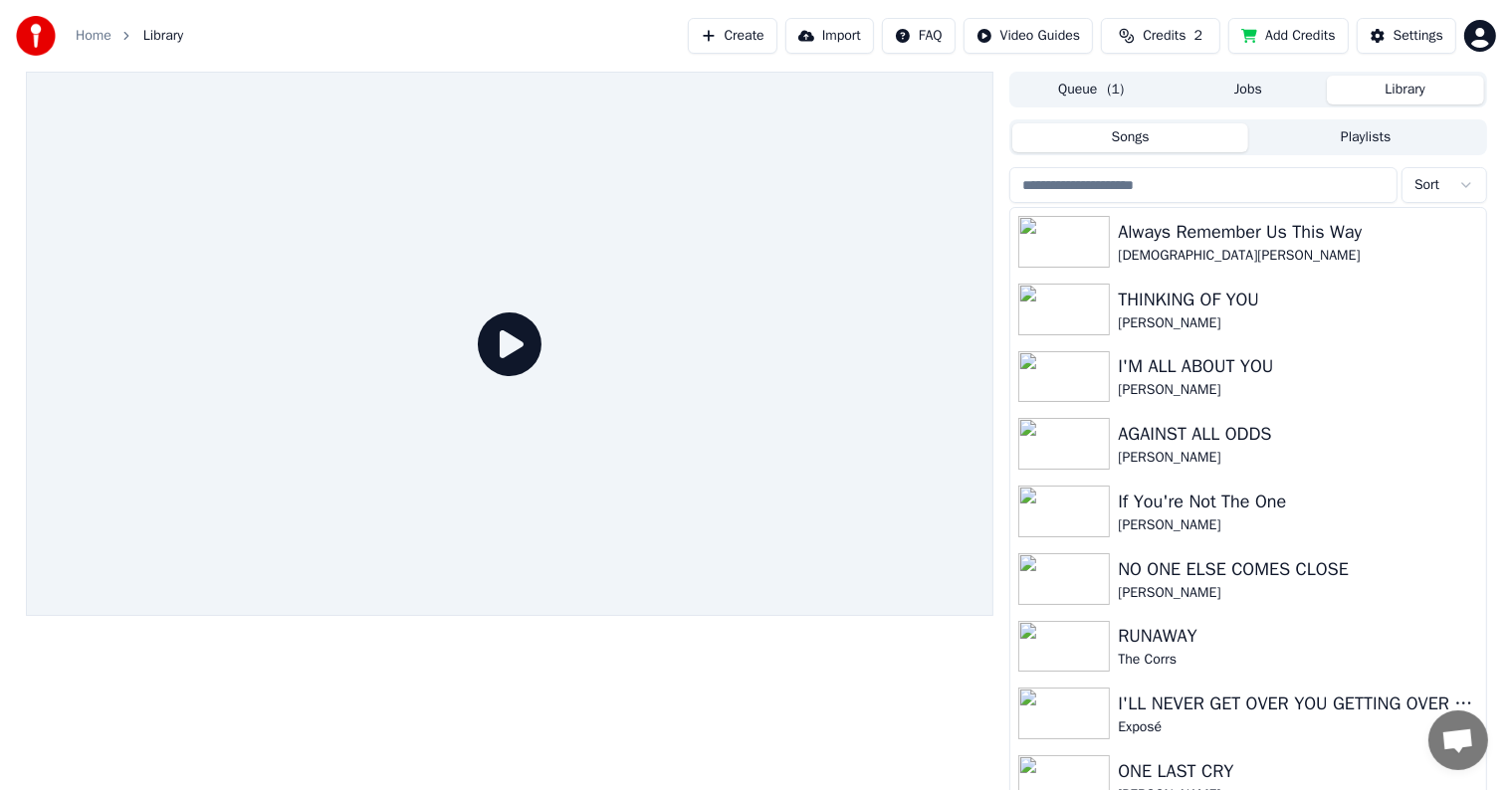 click at bounding box center [1203, 185] 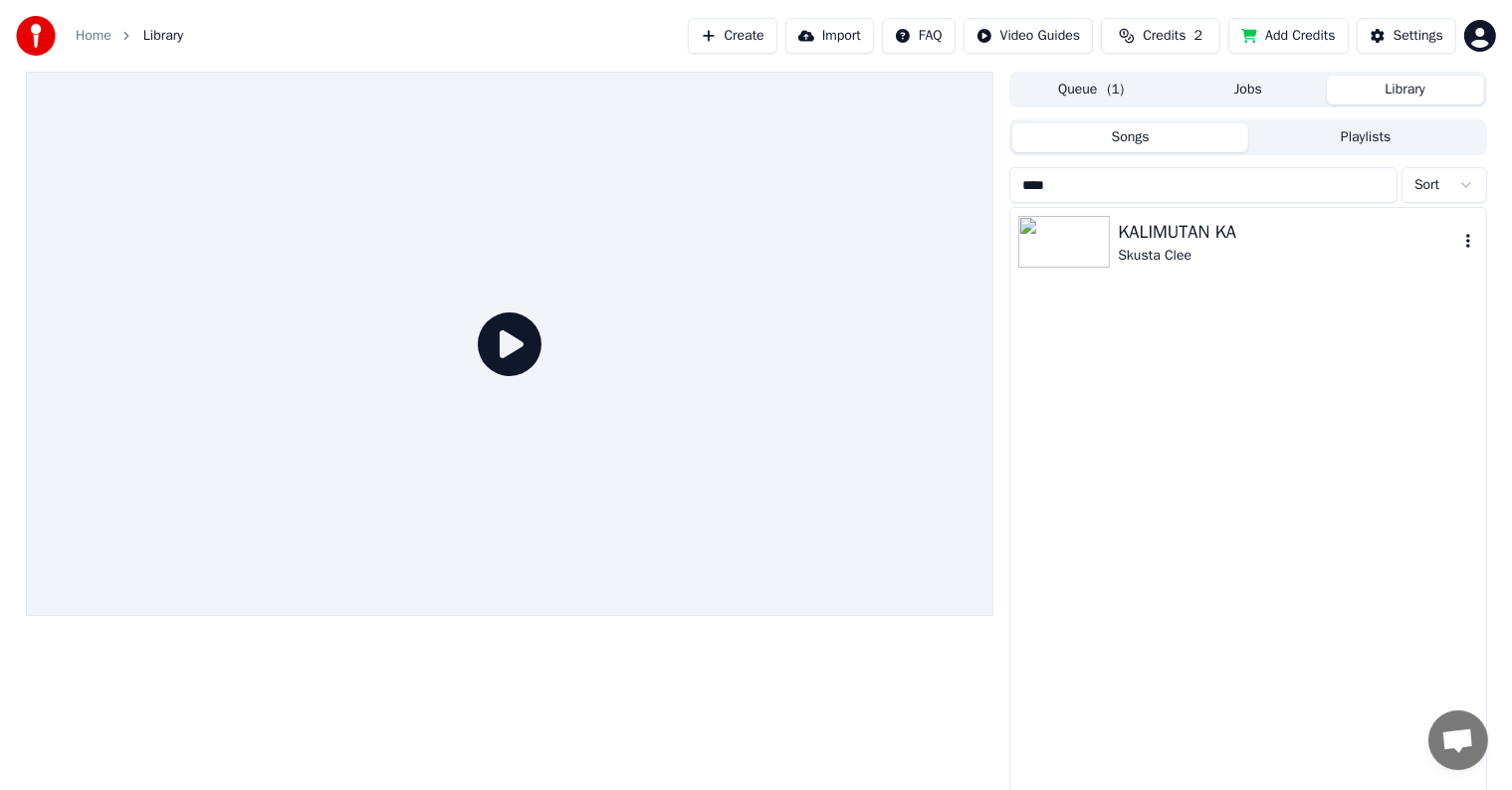 type on "****" 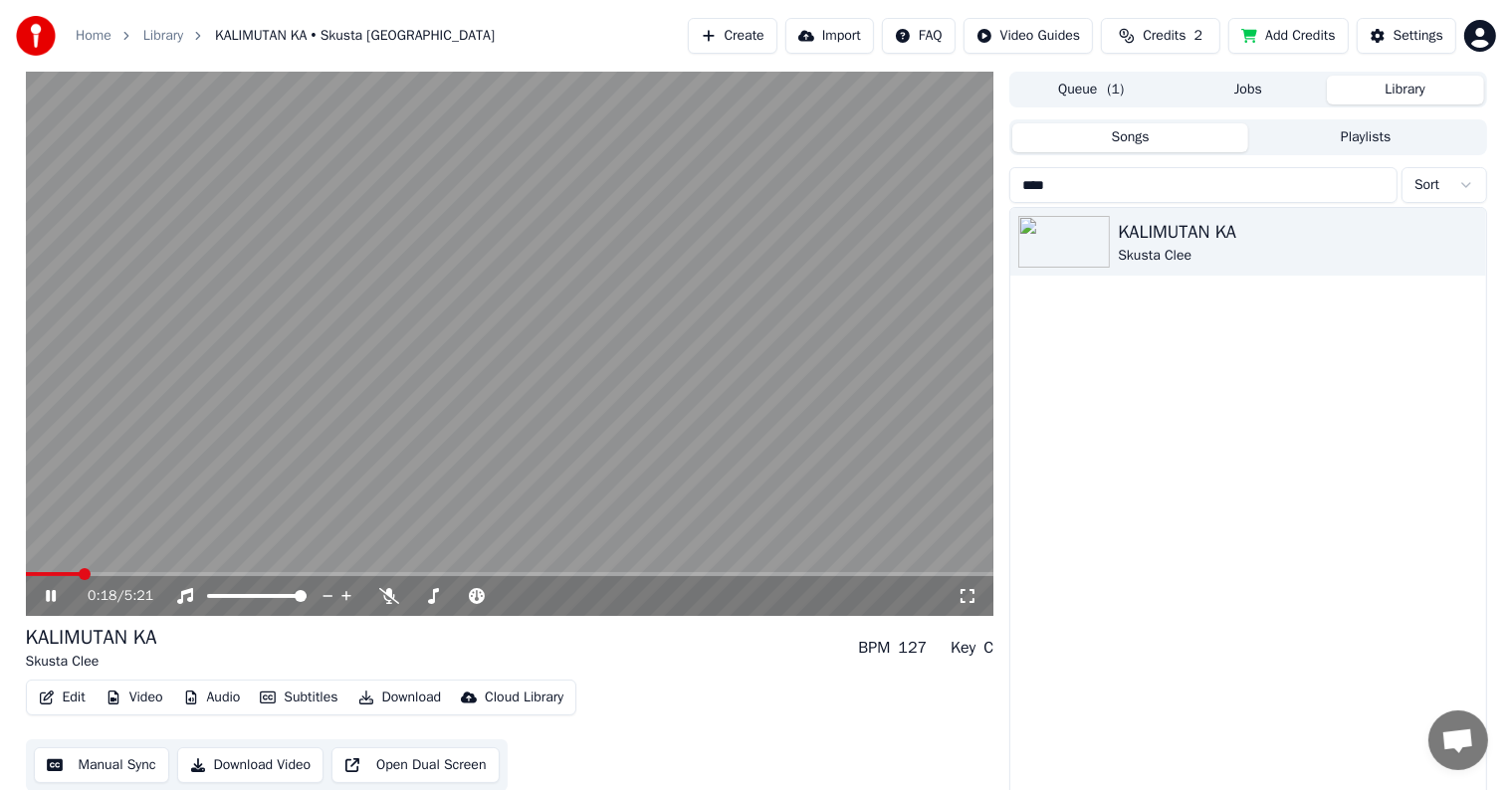 click at bounding box center (510, 574) 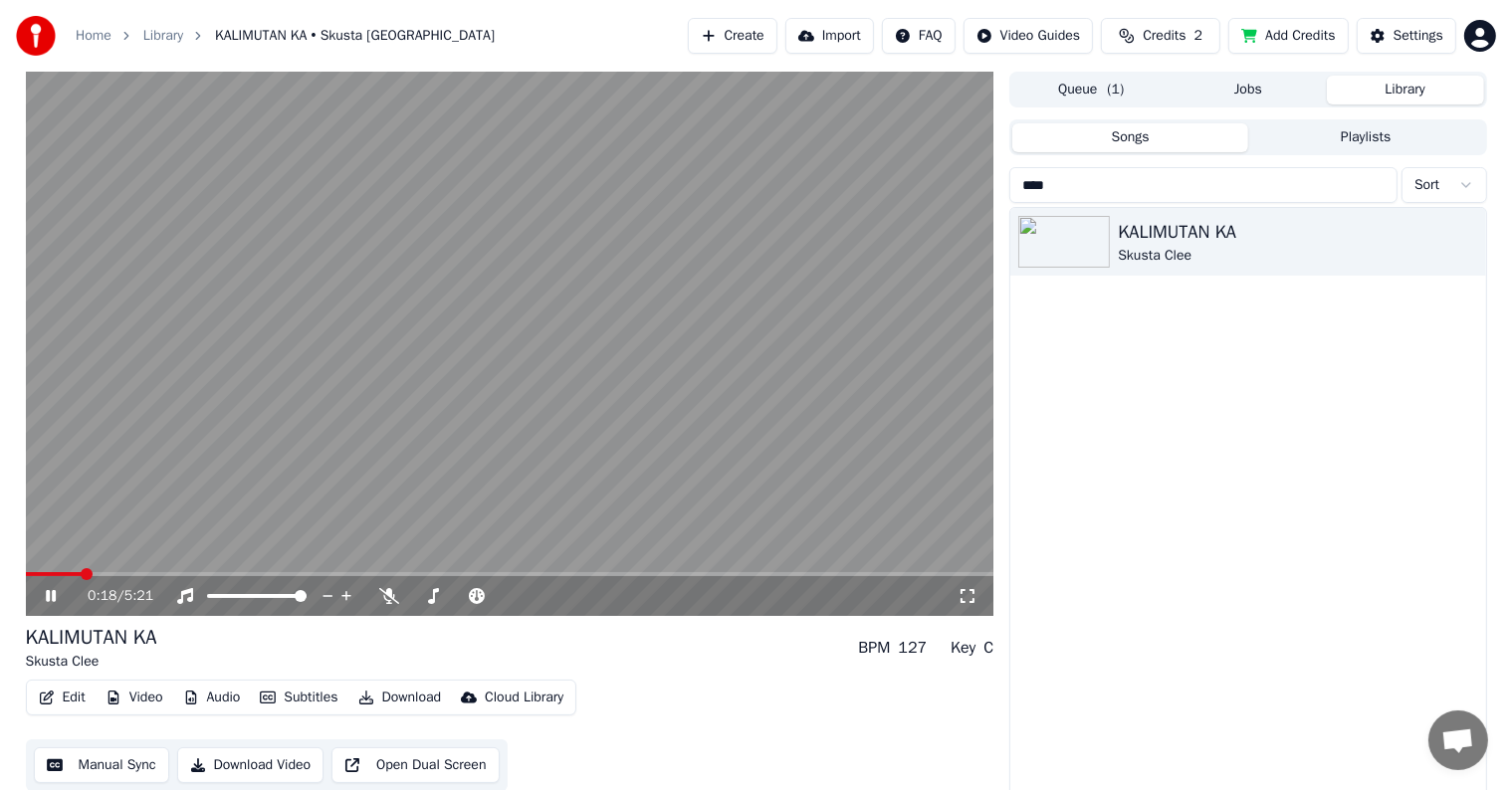 click at bounding box center [510, 343] 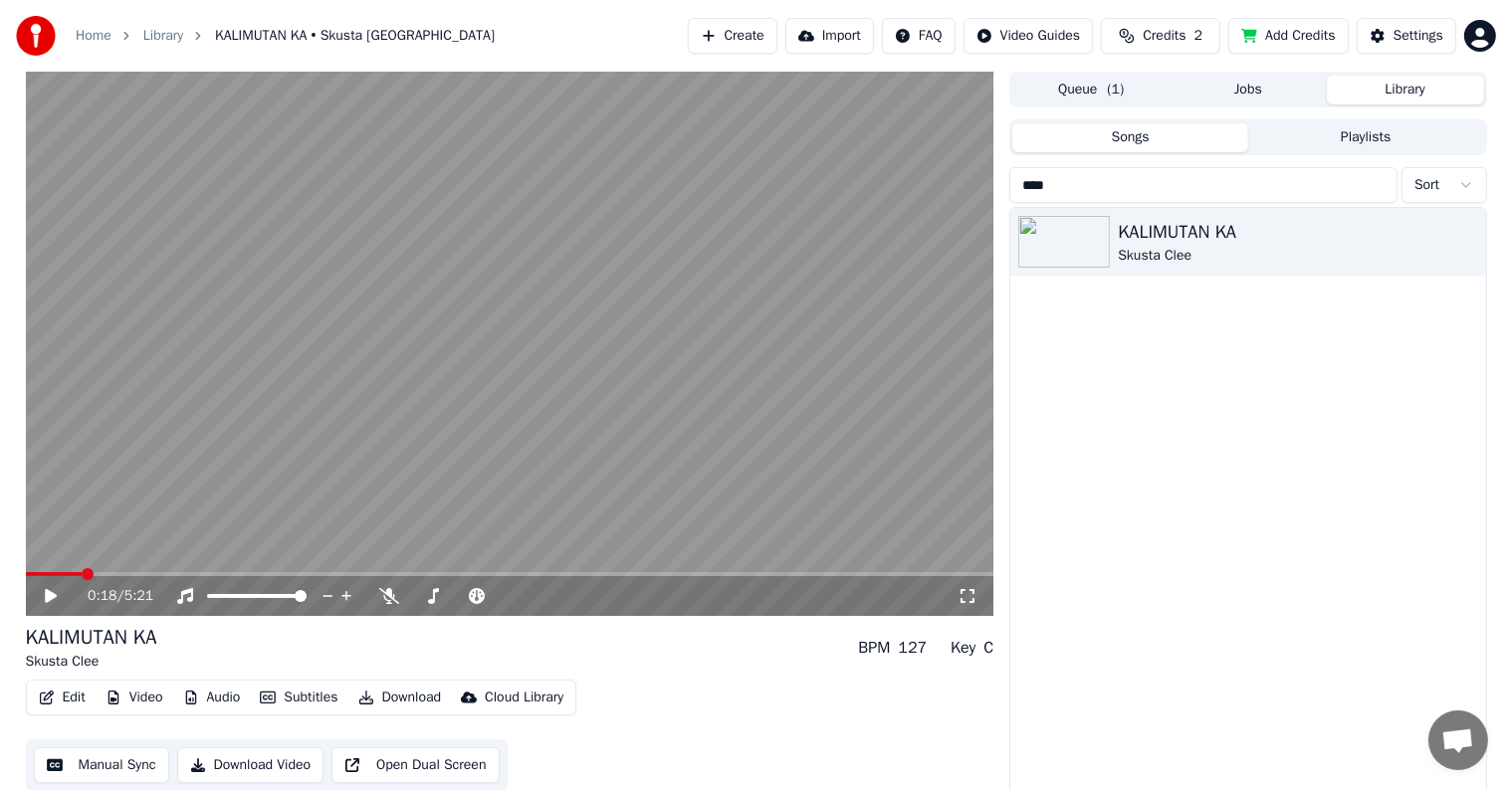 click at bounding box center [510, 343] 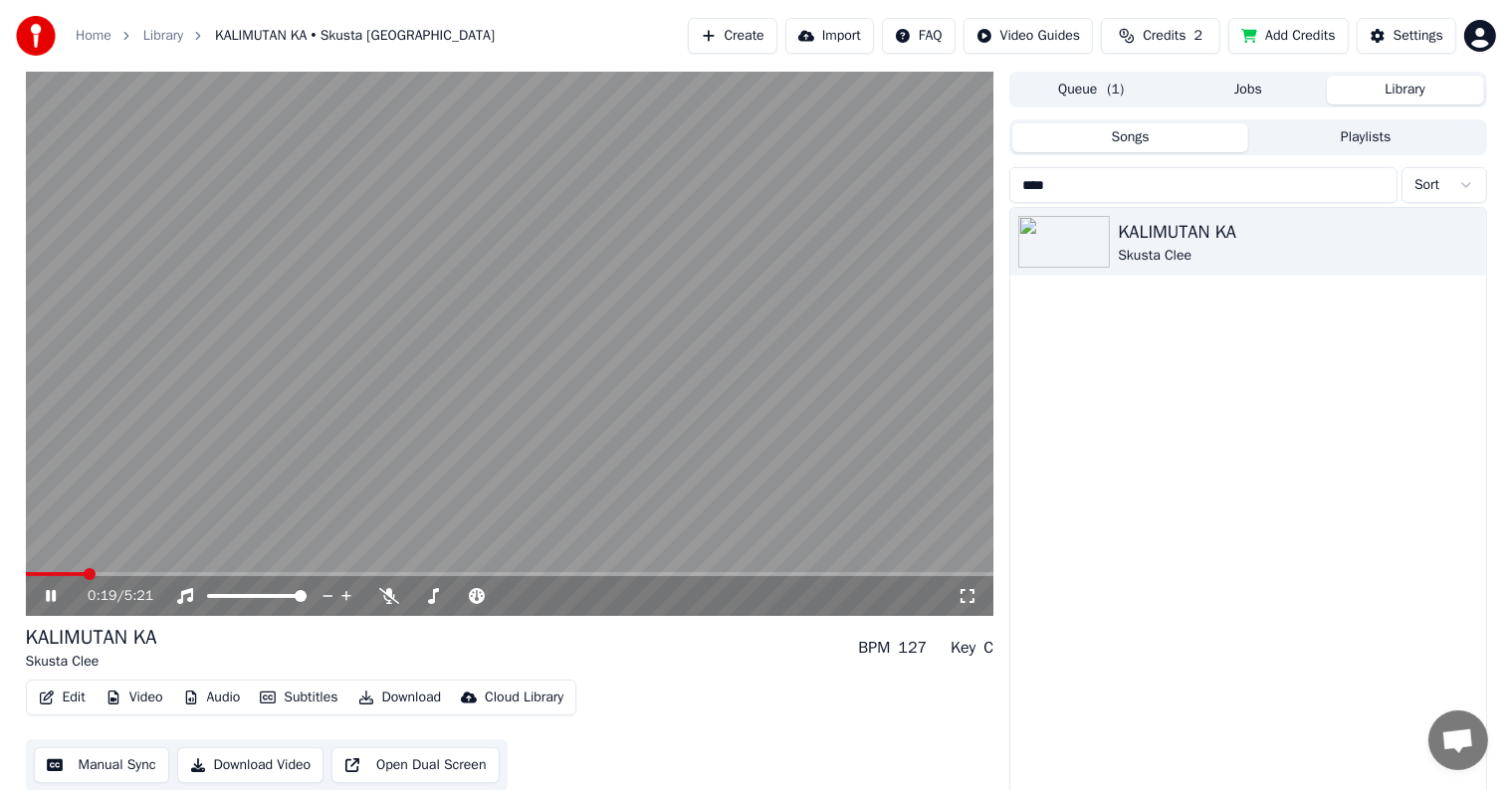 click on "0:19  /  5:21" at bounding box center (510, 596) 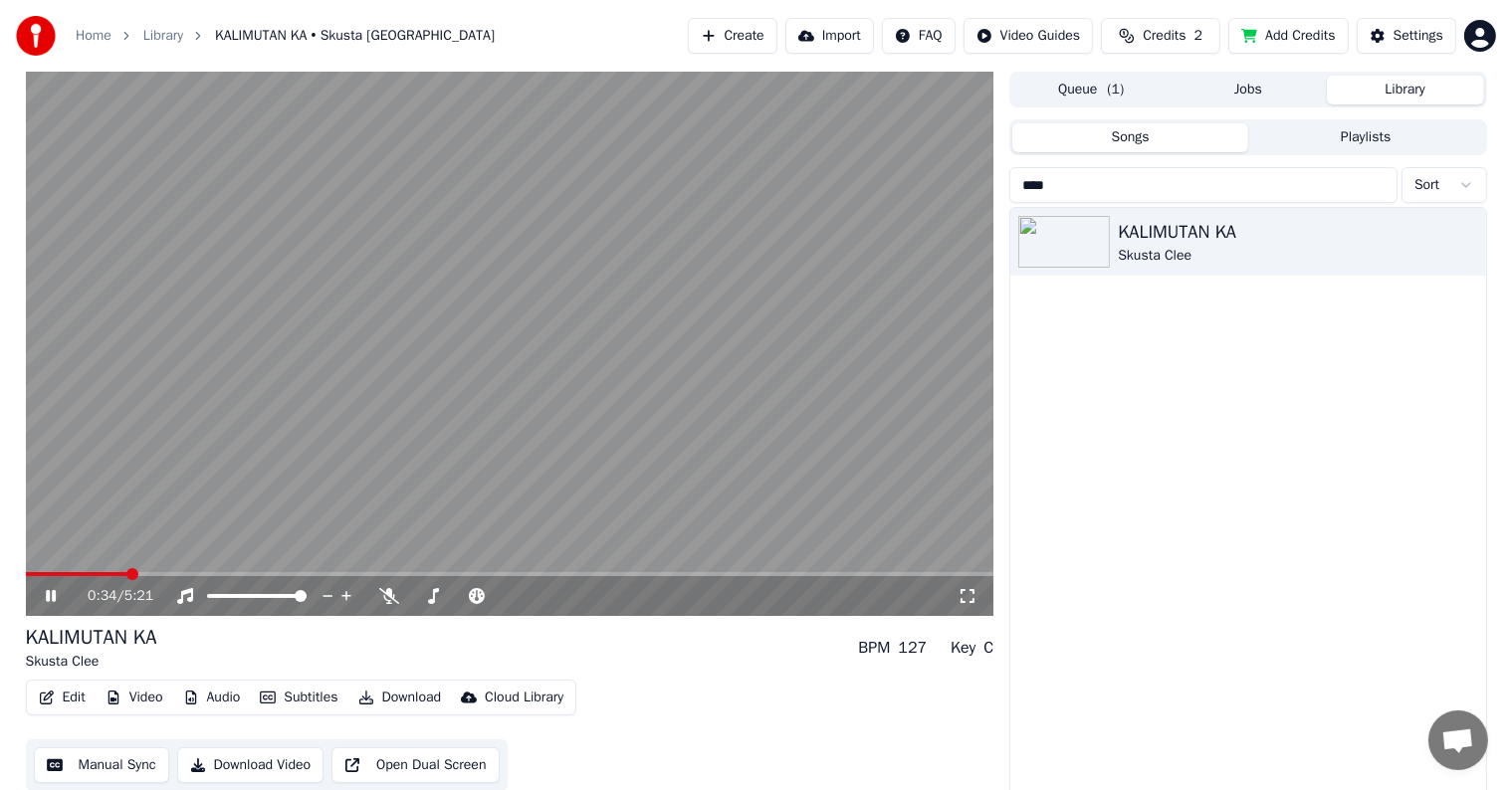 click at bounding box center [510, 574] 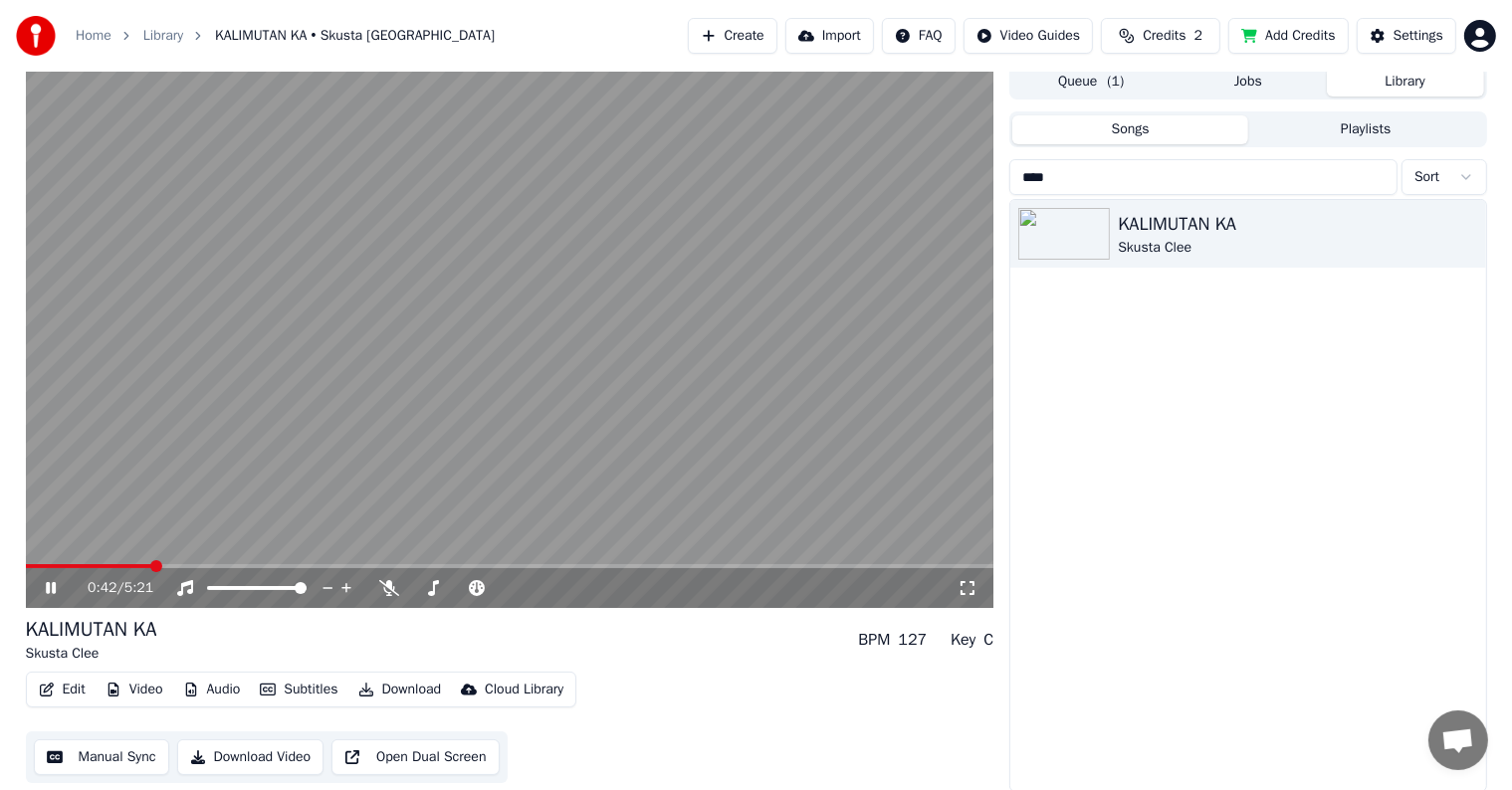 scroll, scrollTop: 9, scrollLeft: 0, axis: vertical 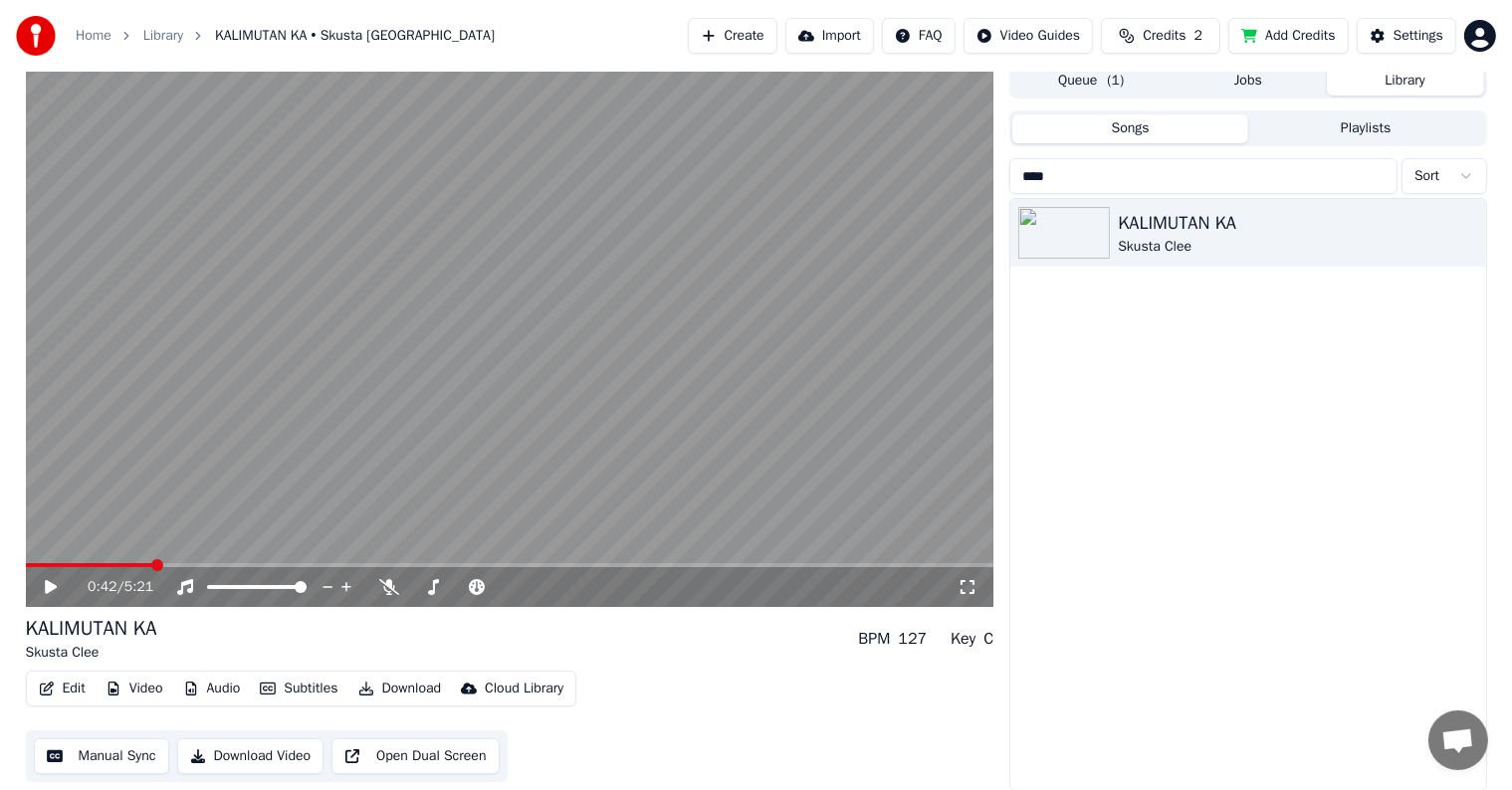 click on "Manual Sync" at bounding box center [102, 756] 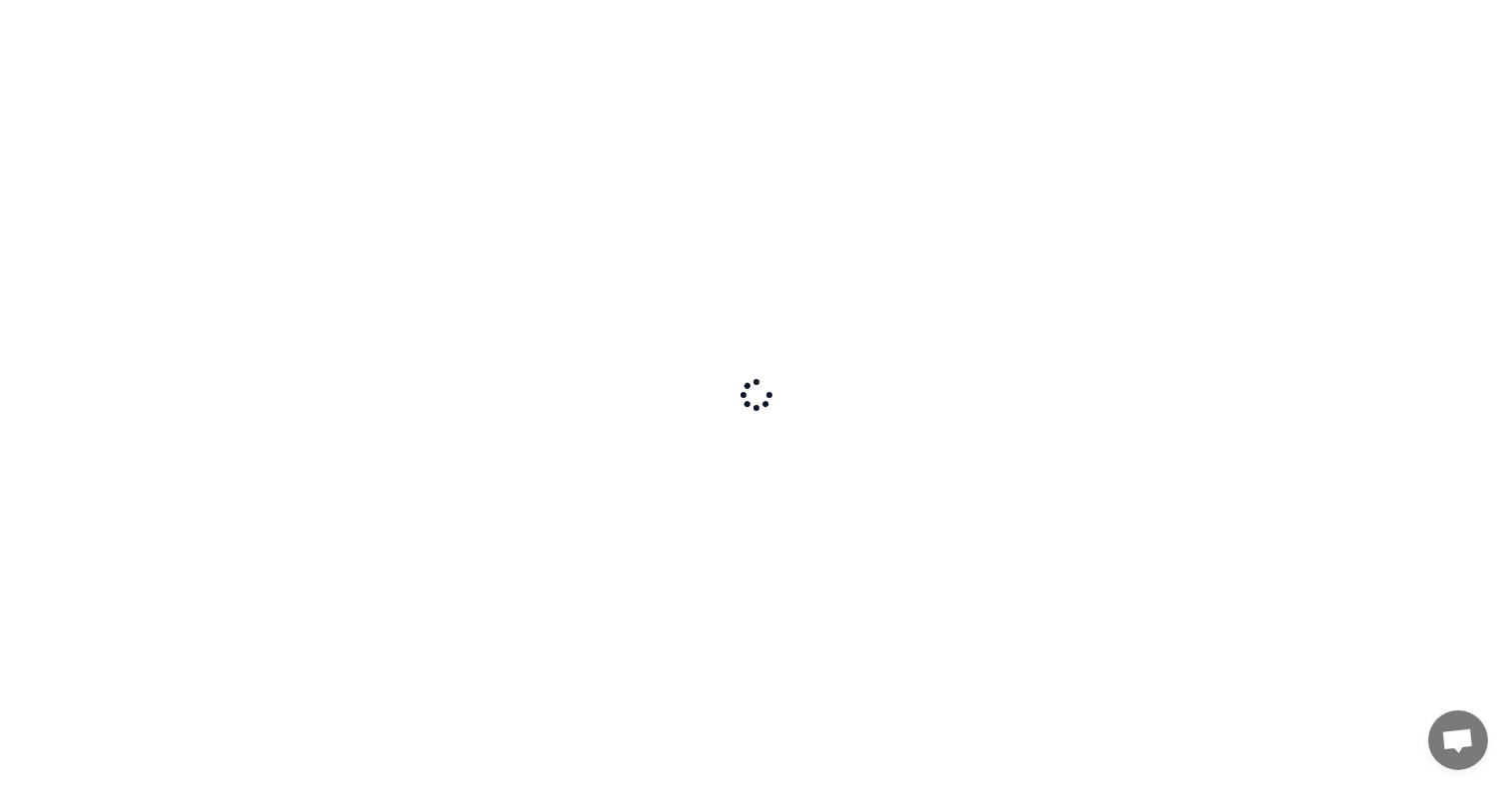 scroll, scrollTop: 0, scrollLeft: 0, axis: both 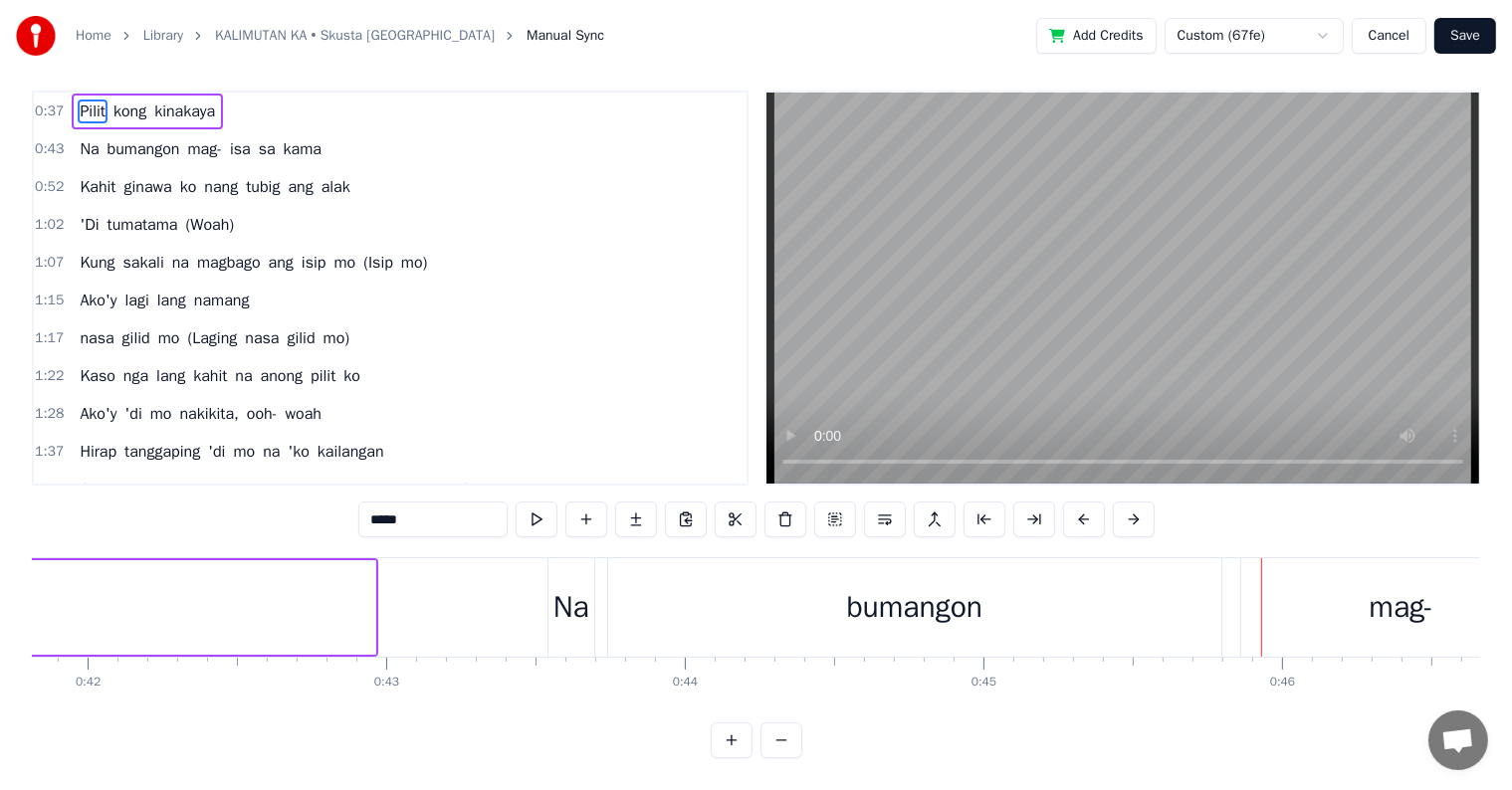 click on "mag-" at bounding box center [204, 149] 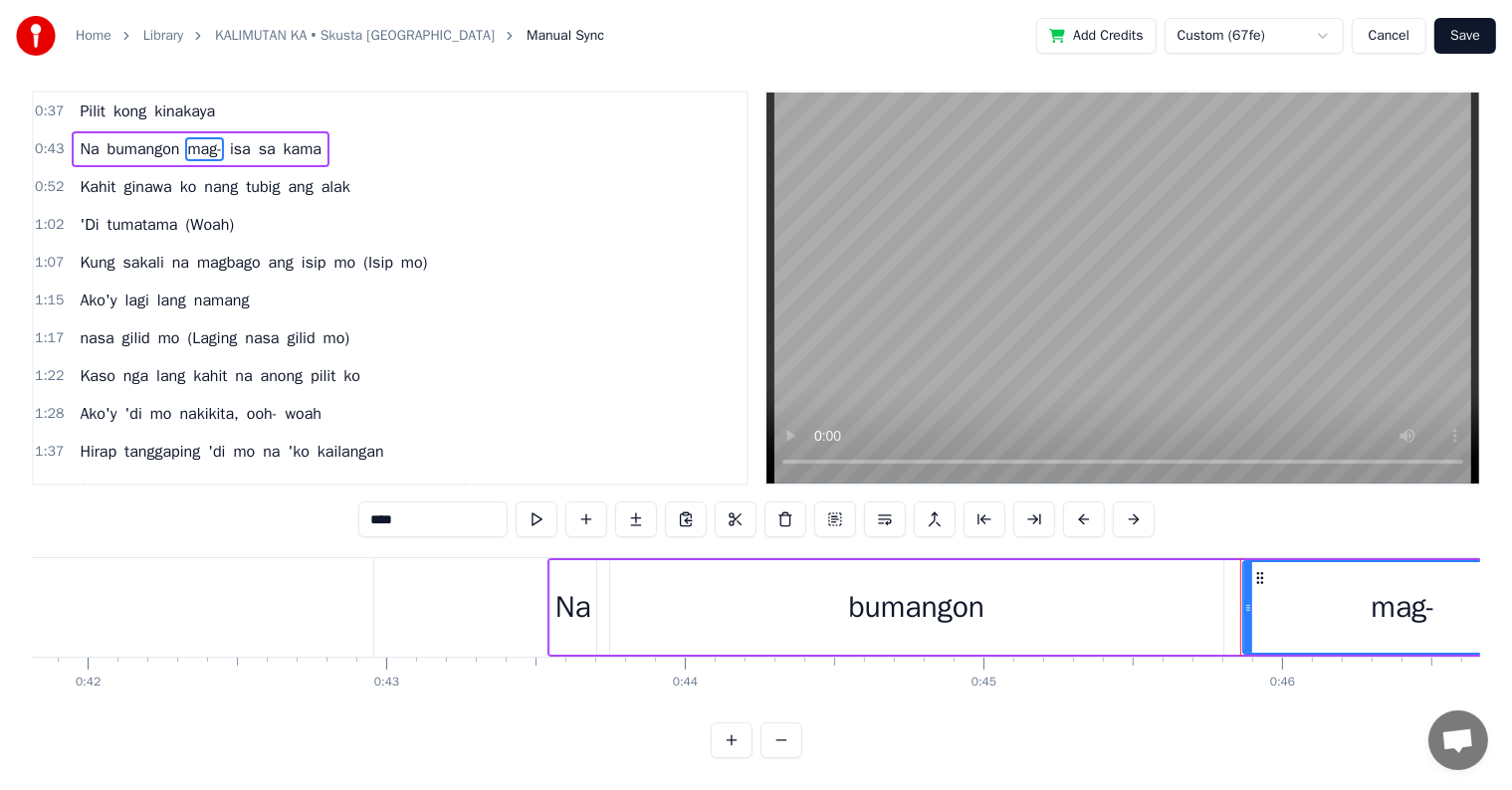 scroll, scrollTop: 0, scrollLeft: 0, axis: both 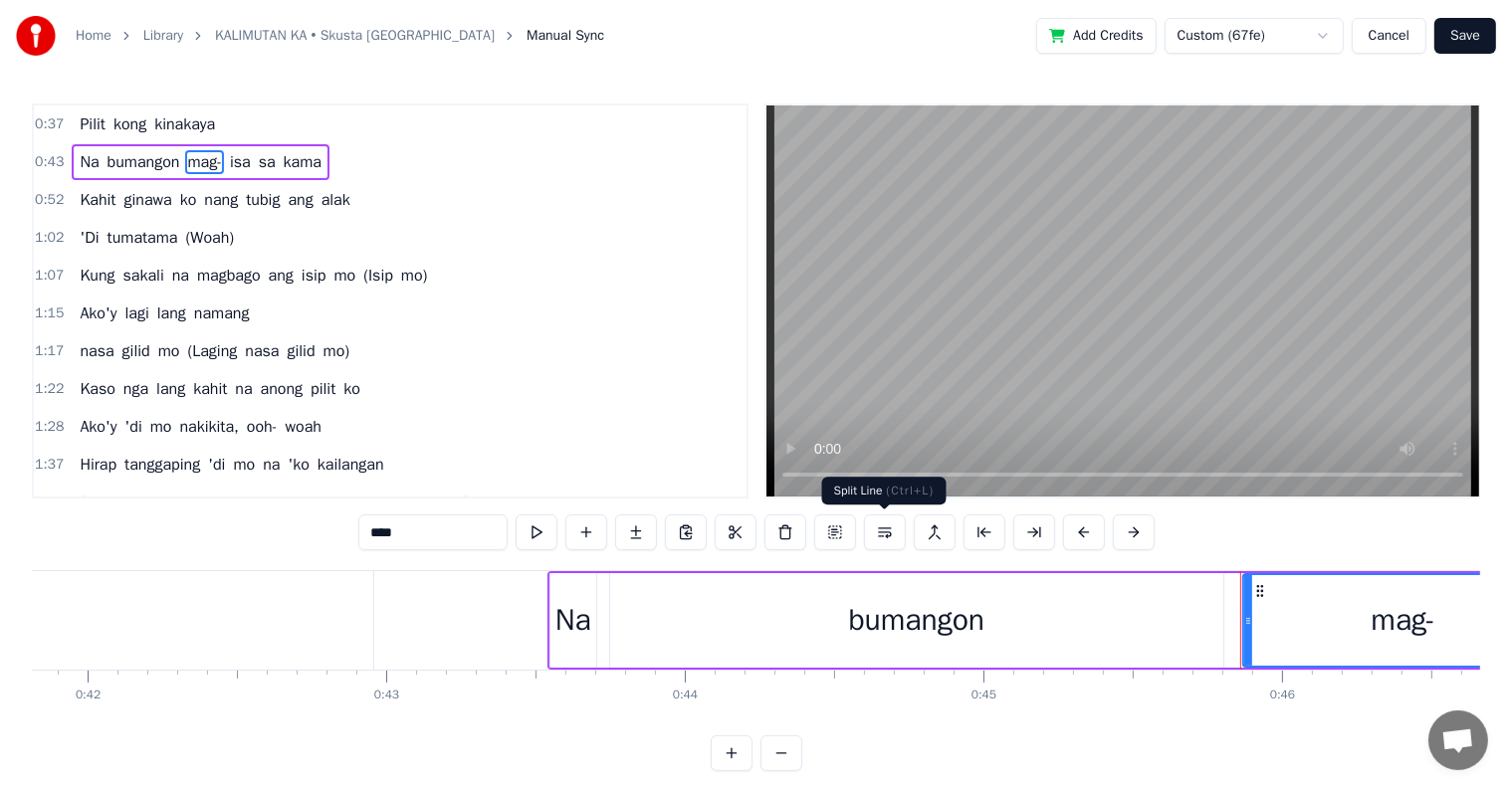 click at bounding box center (885, 532) 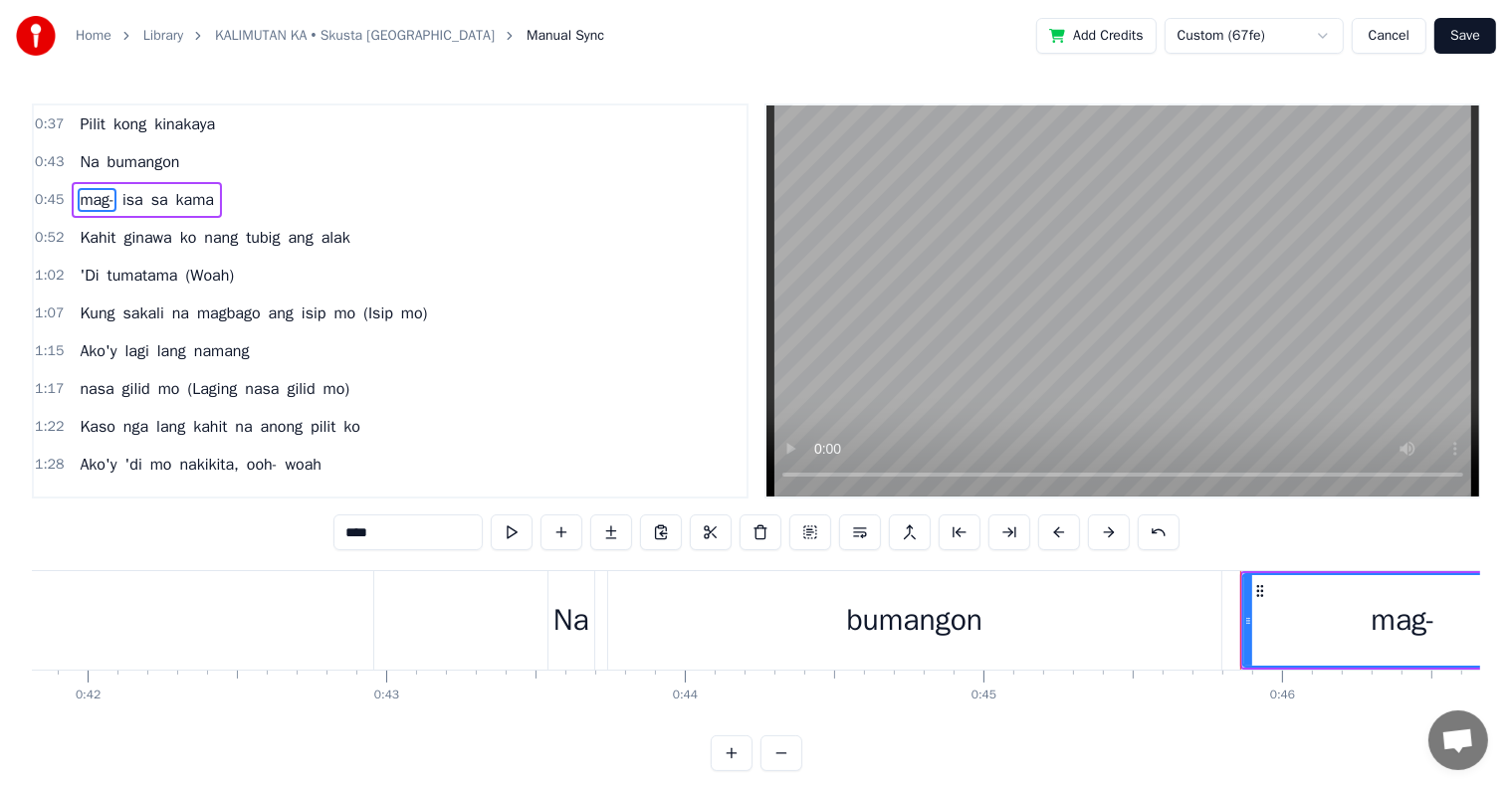 click on "Pilit" at bounding box center [93, 124] 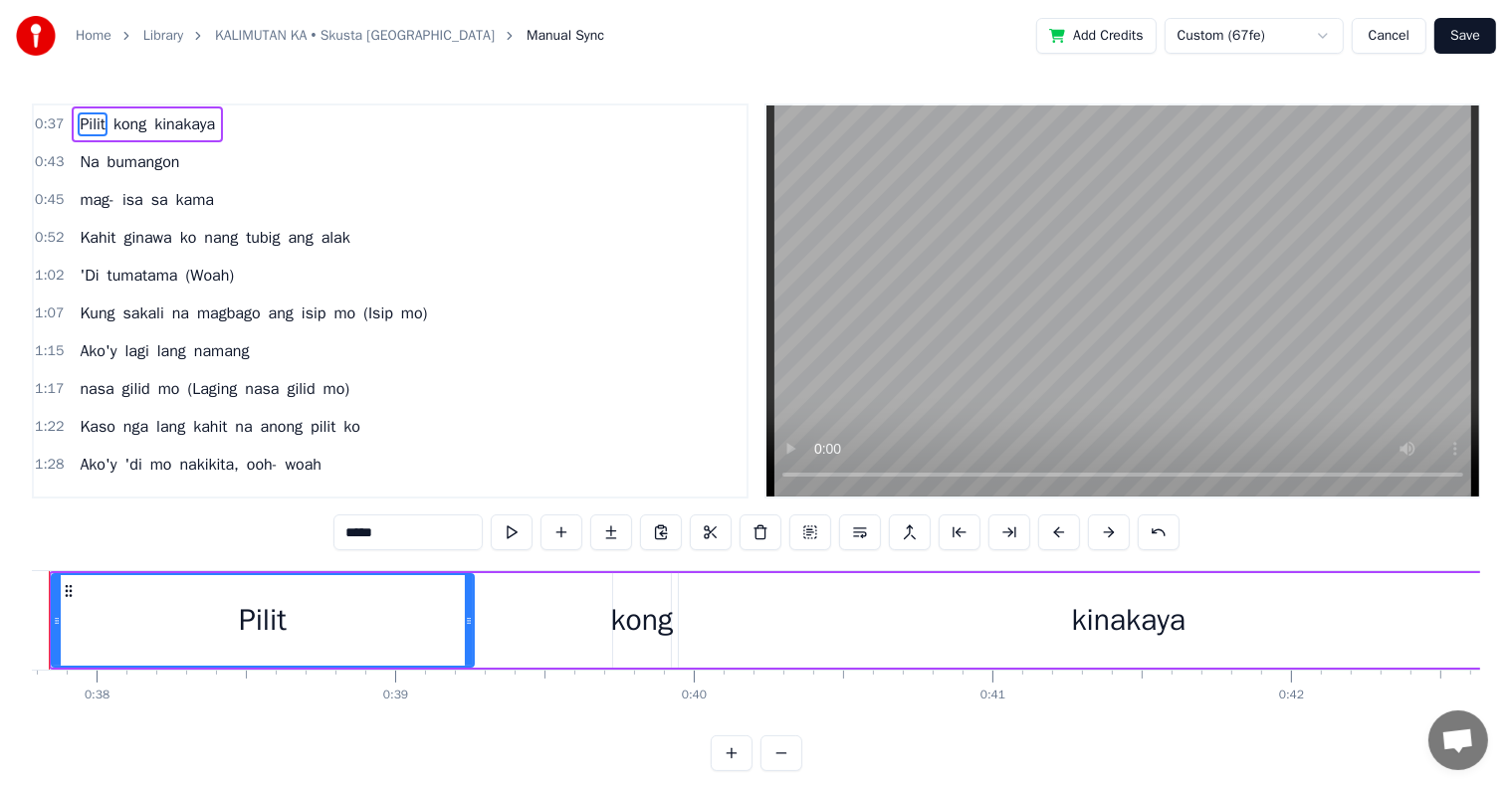 scroll, scrollTop: 0, scrollLeft: 11199, axis: horizontal 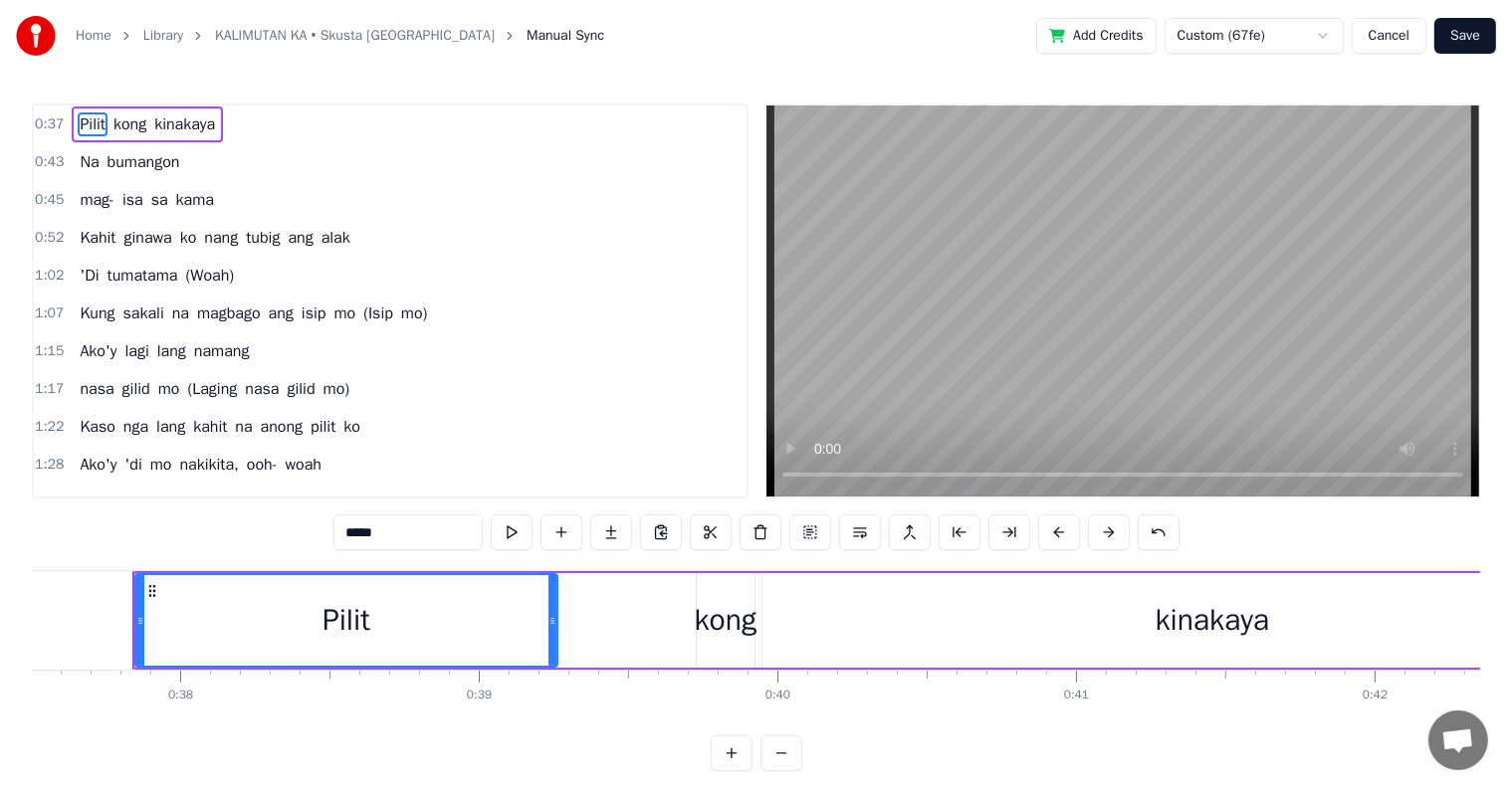 click on "0:37 [PERSON_NAME]" at bounding box center [390, 124] 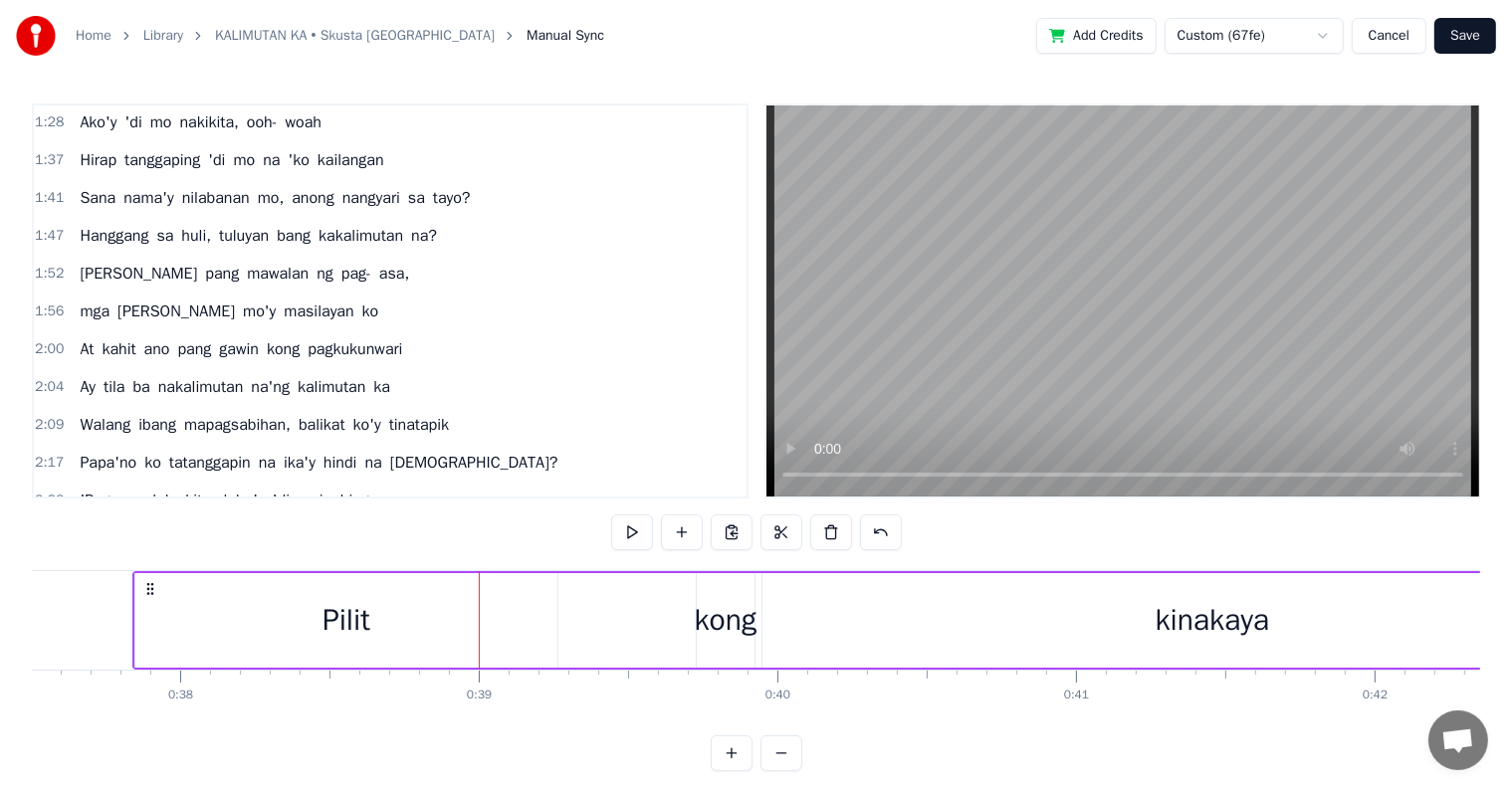 scroll, scrollTop: 685, scrollLeft: 0, axis: vertical 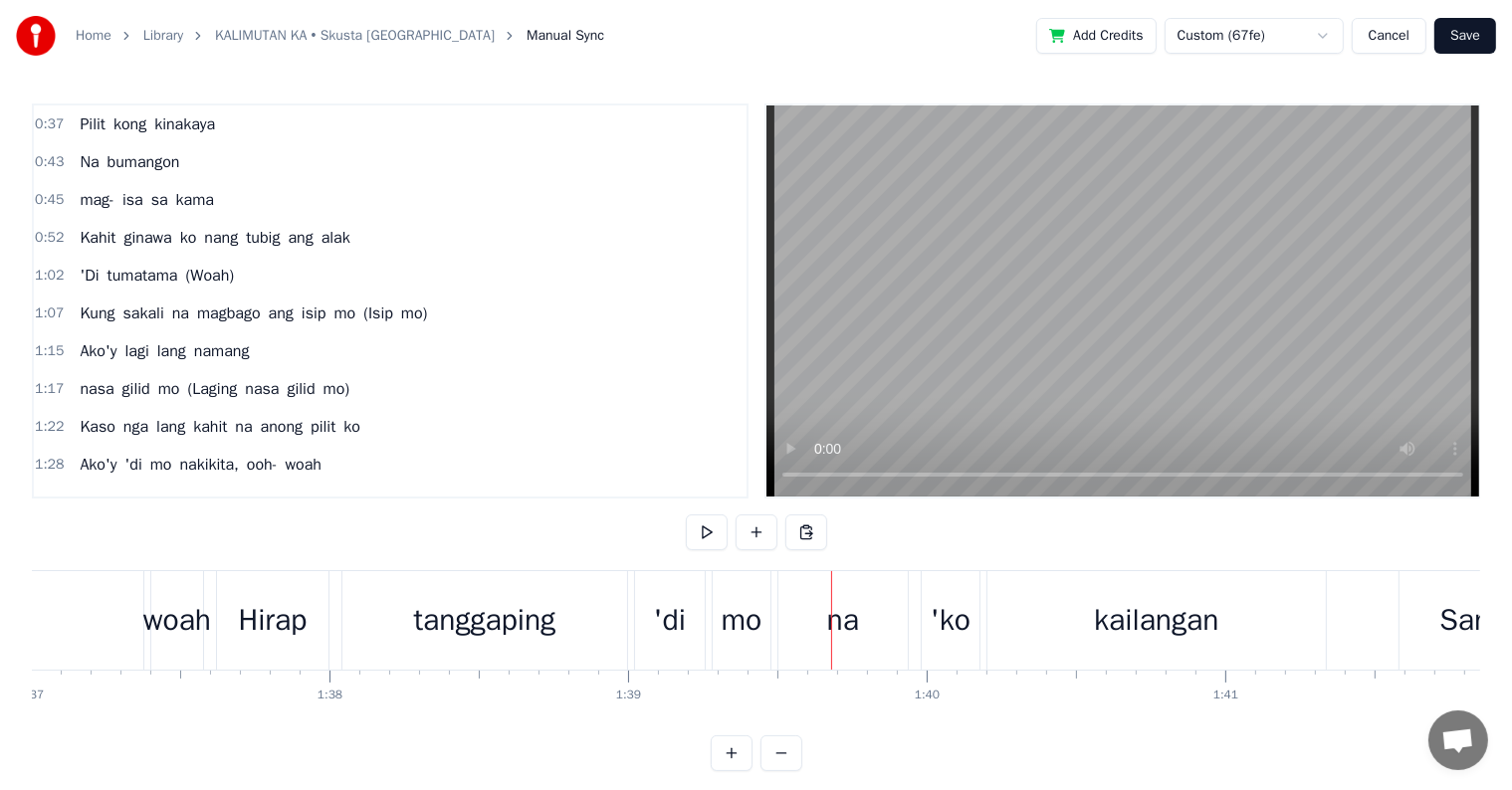 click on "(Woah)" at bounding box center [210, 276] 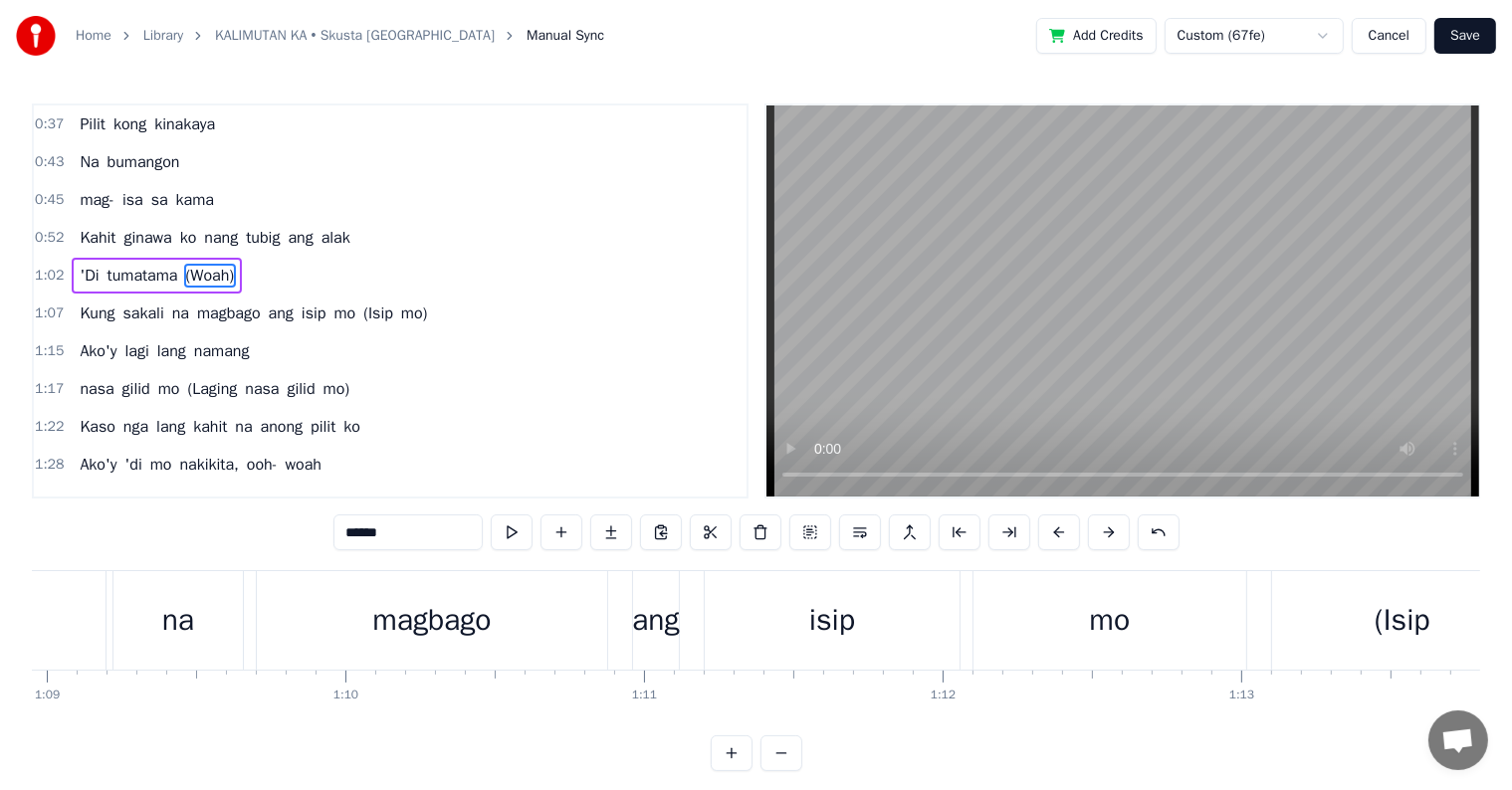 scroll, scrollTop: 0, scrollLeft: 20092, axis: horizontal 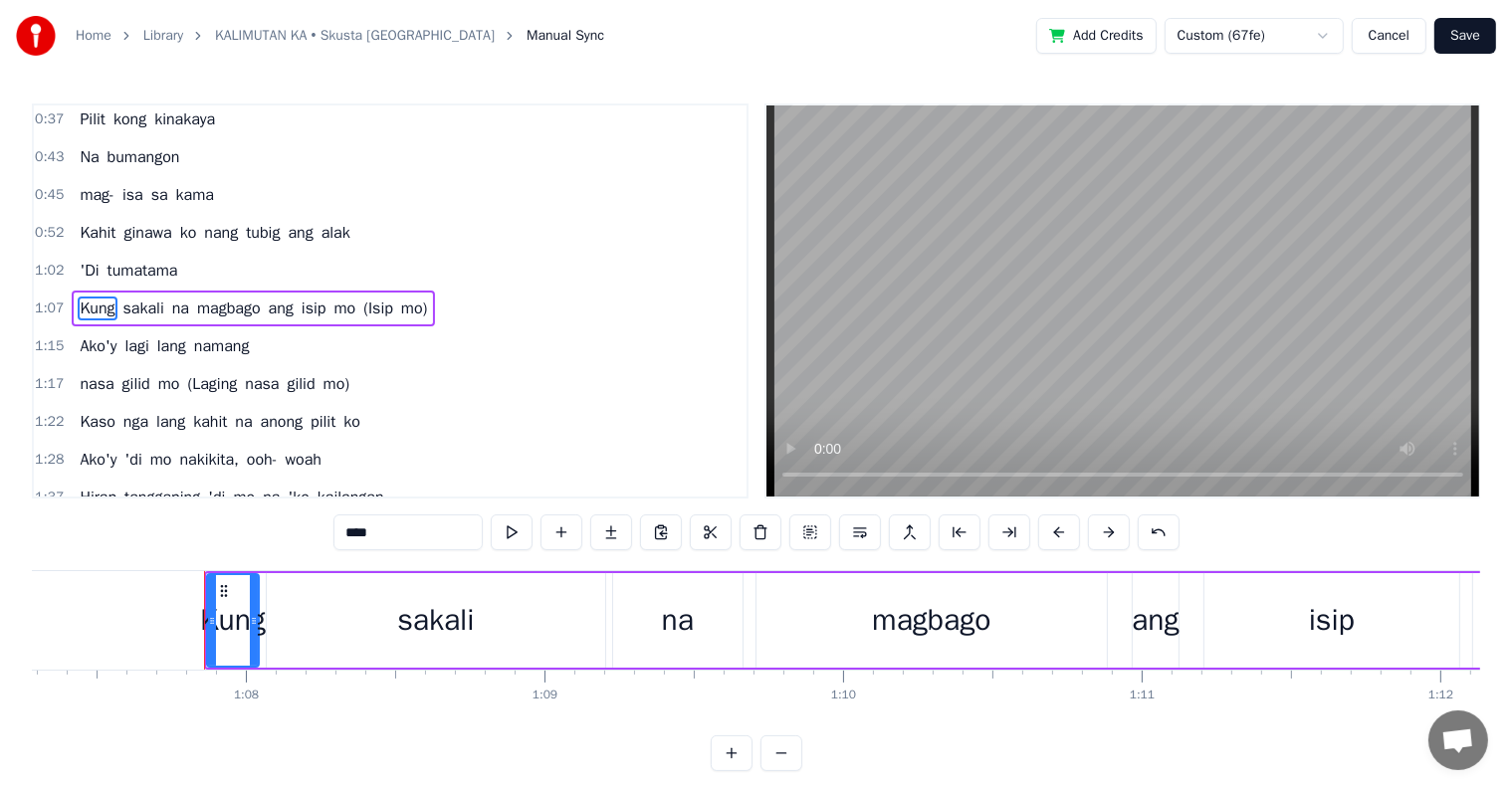 click on "(Isip" at bounding box center [378, 308] 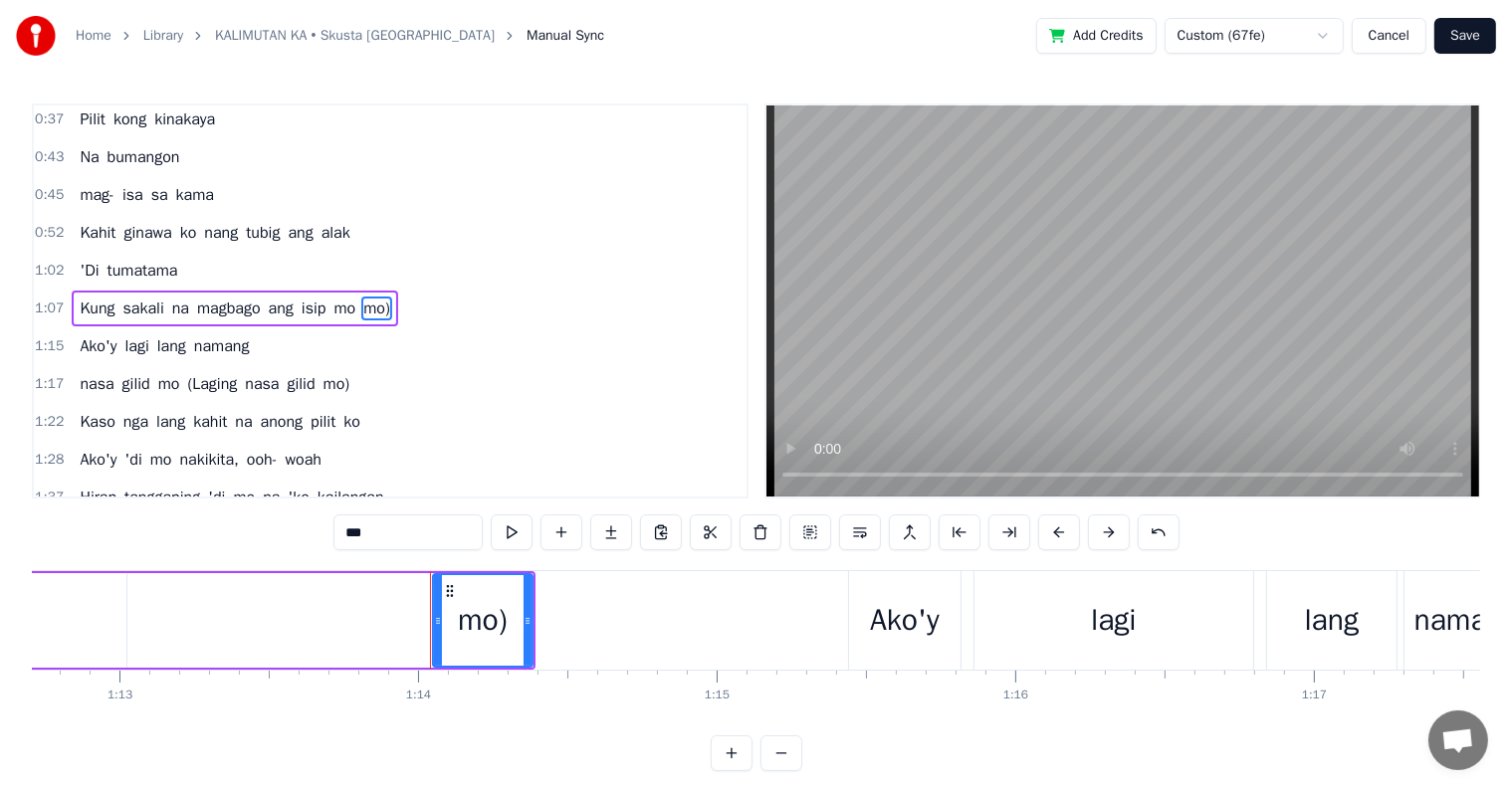 scroll, scrollTop: 0, scrollLeft: 21728, axis: horizontal 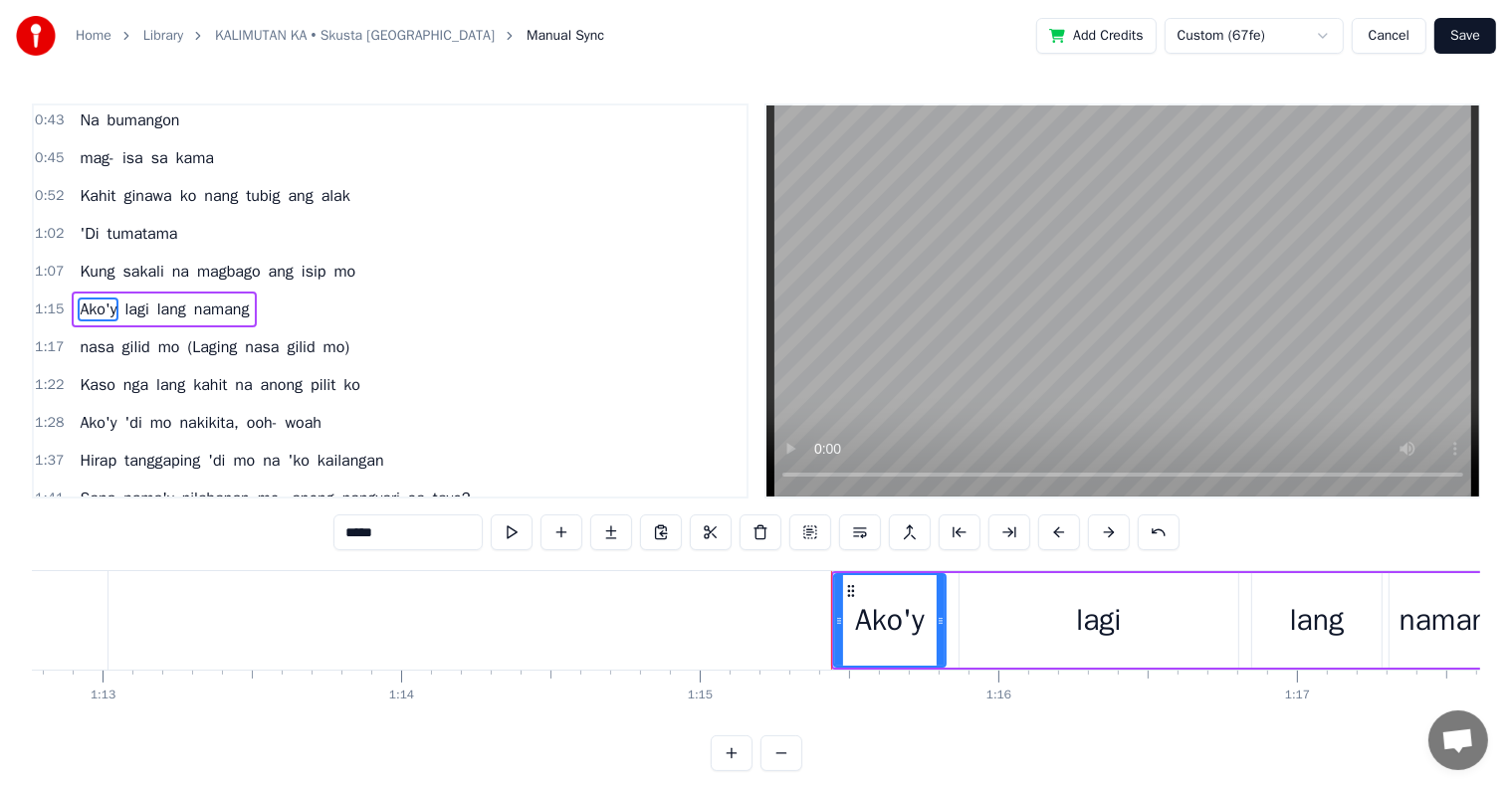 click on "(Laging" at bounding box center [212, 347] 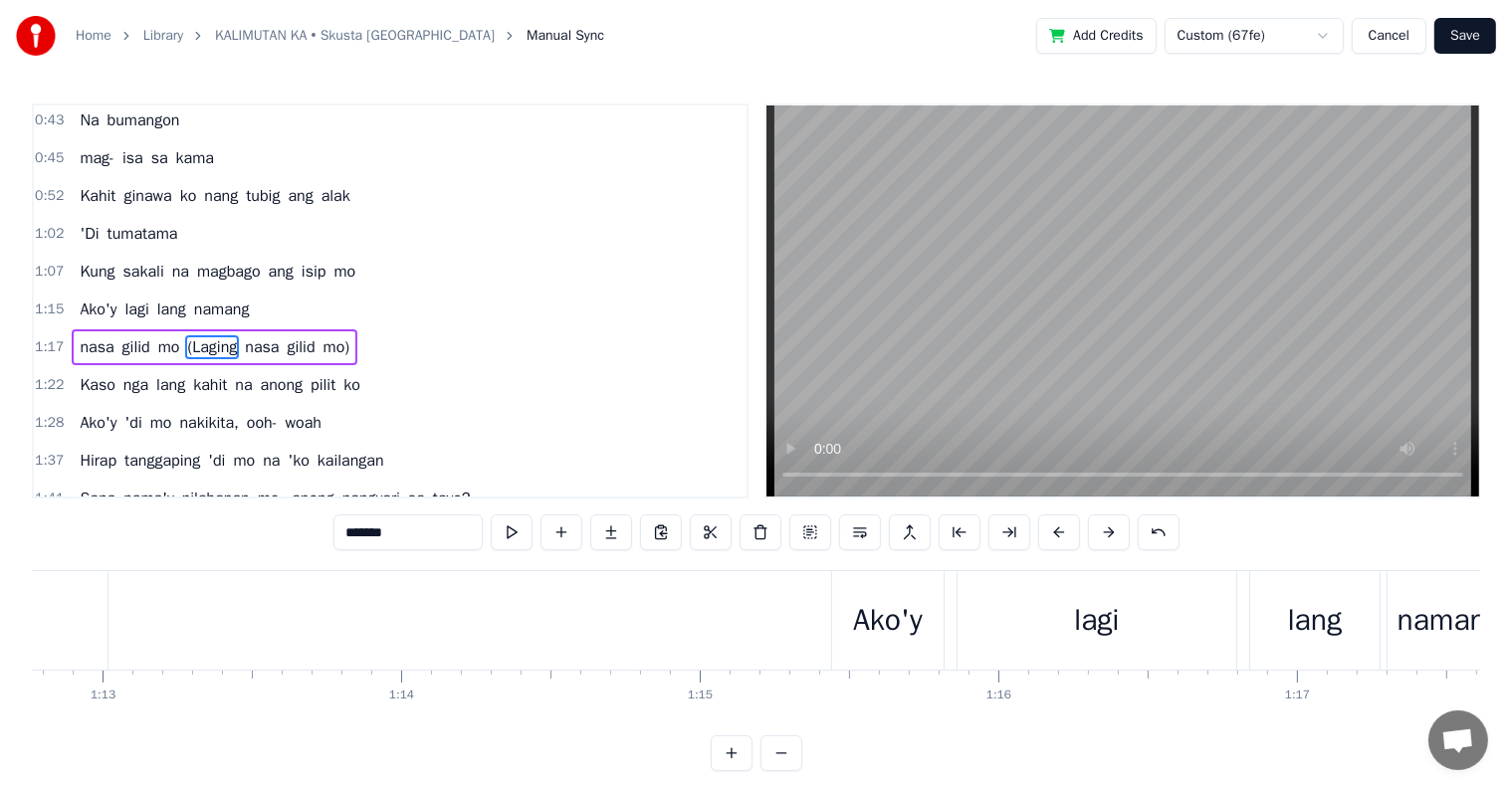 scroll, scrollTop: 48, scrollLeft: 0, axis: vertical 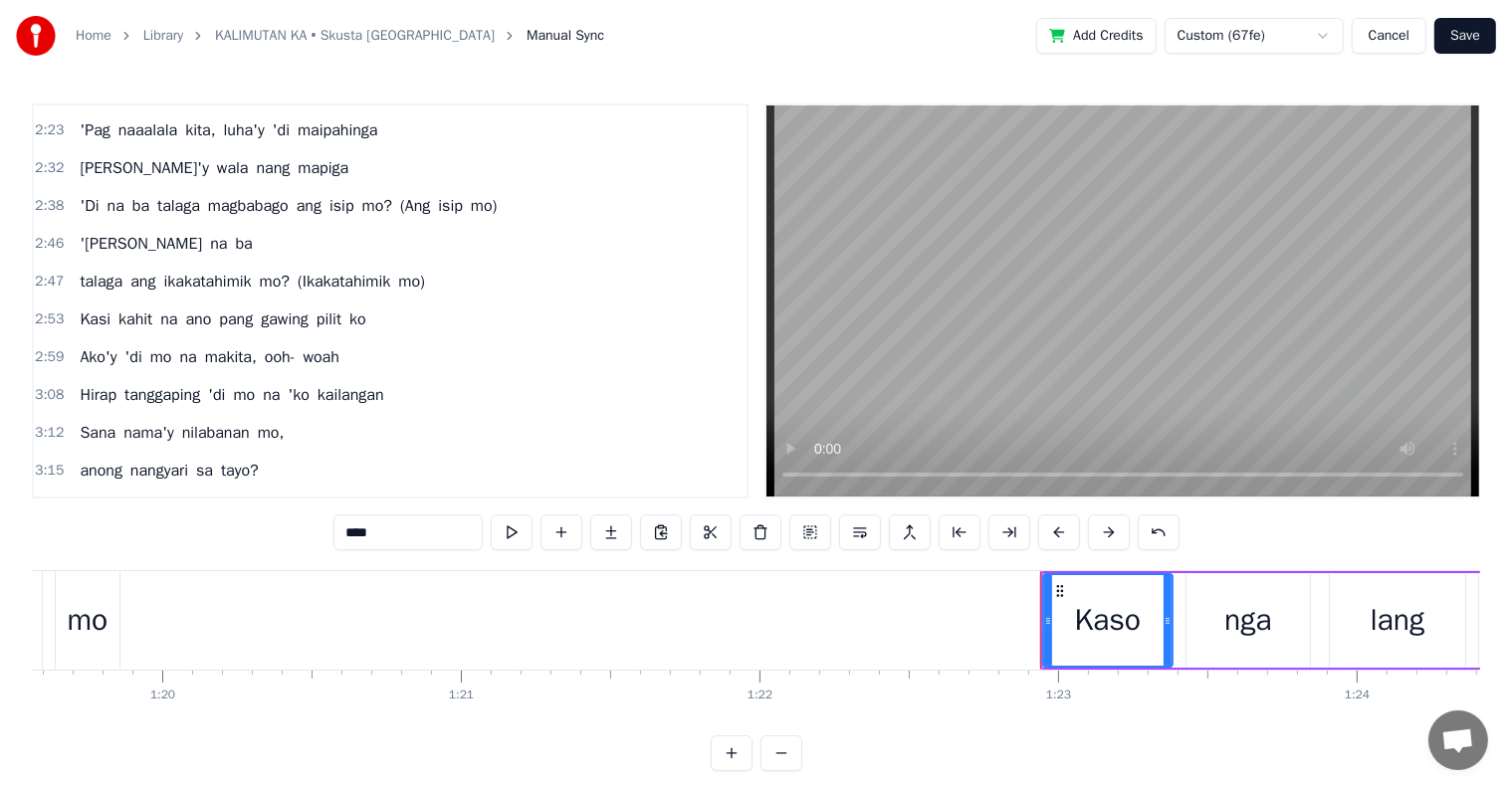 click on "(Ang" at bounding box center (415, 206) 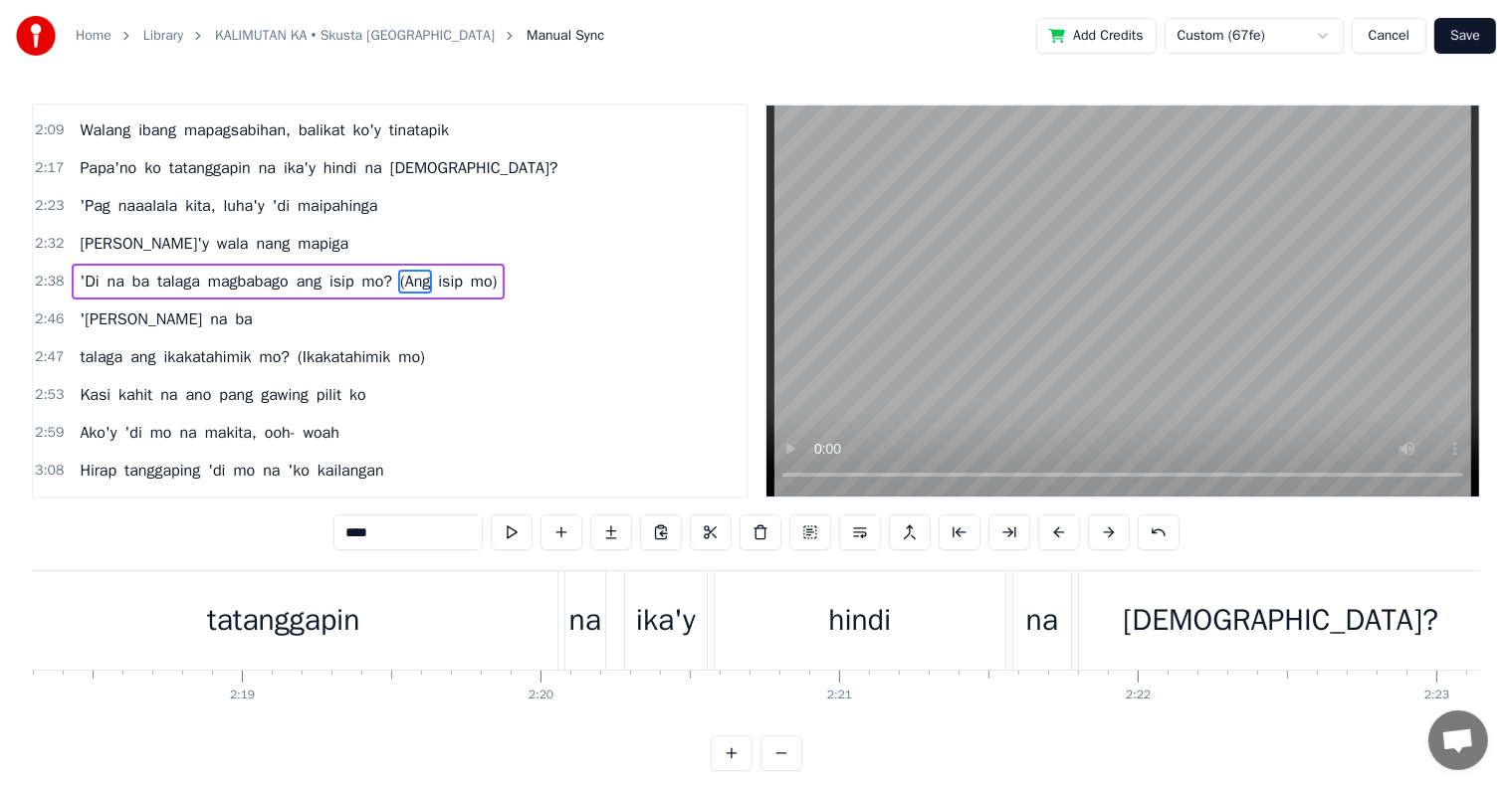 scroll, scrollTop: 0, scrollLeft: 48181, axis: horizontal 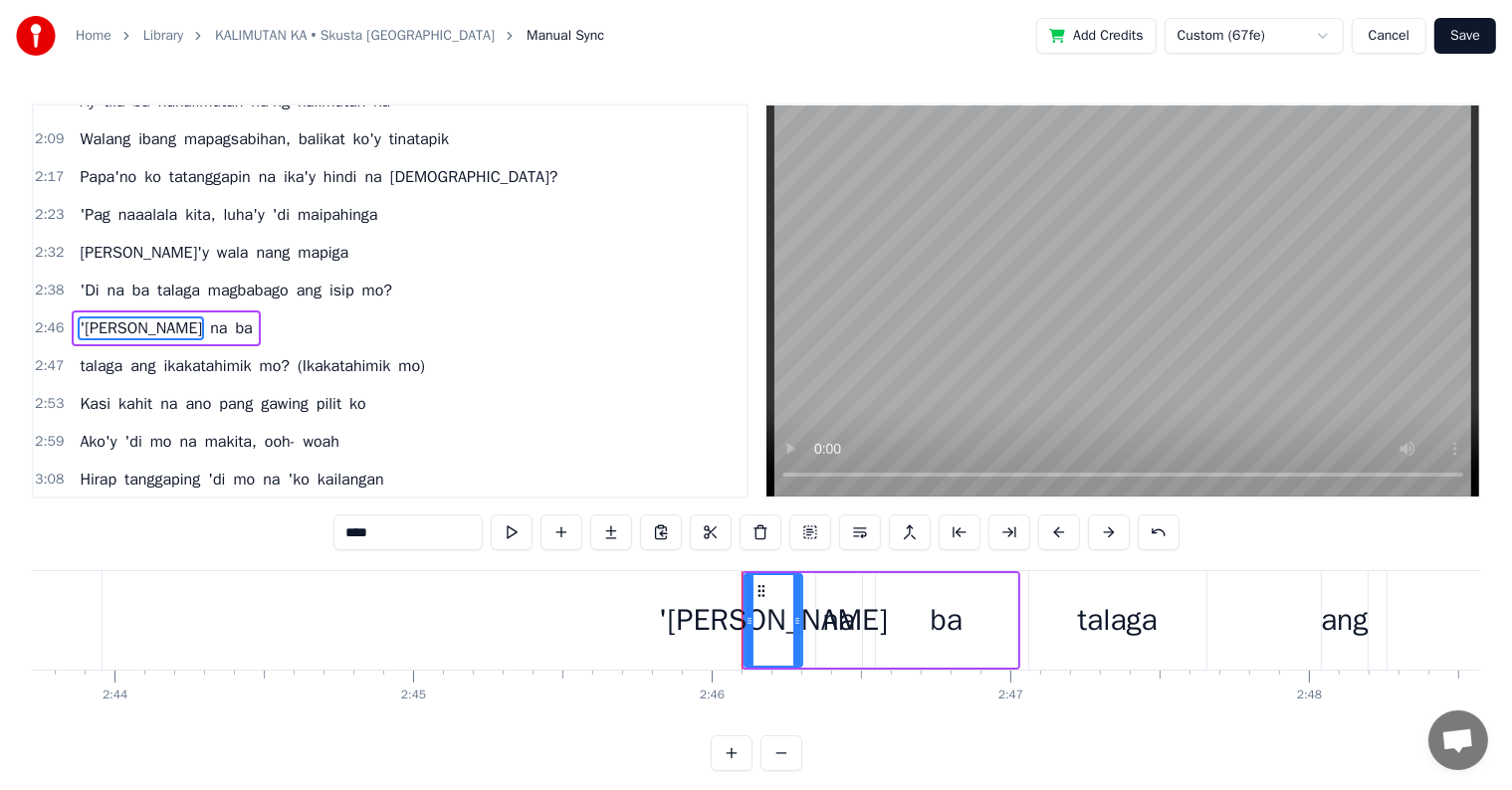 click on "(Ikakatahimik" at bounding box center [343, 366] 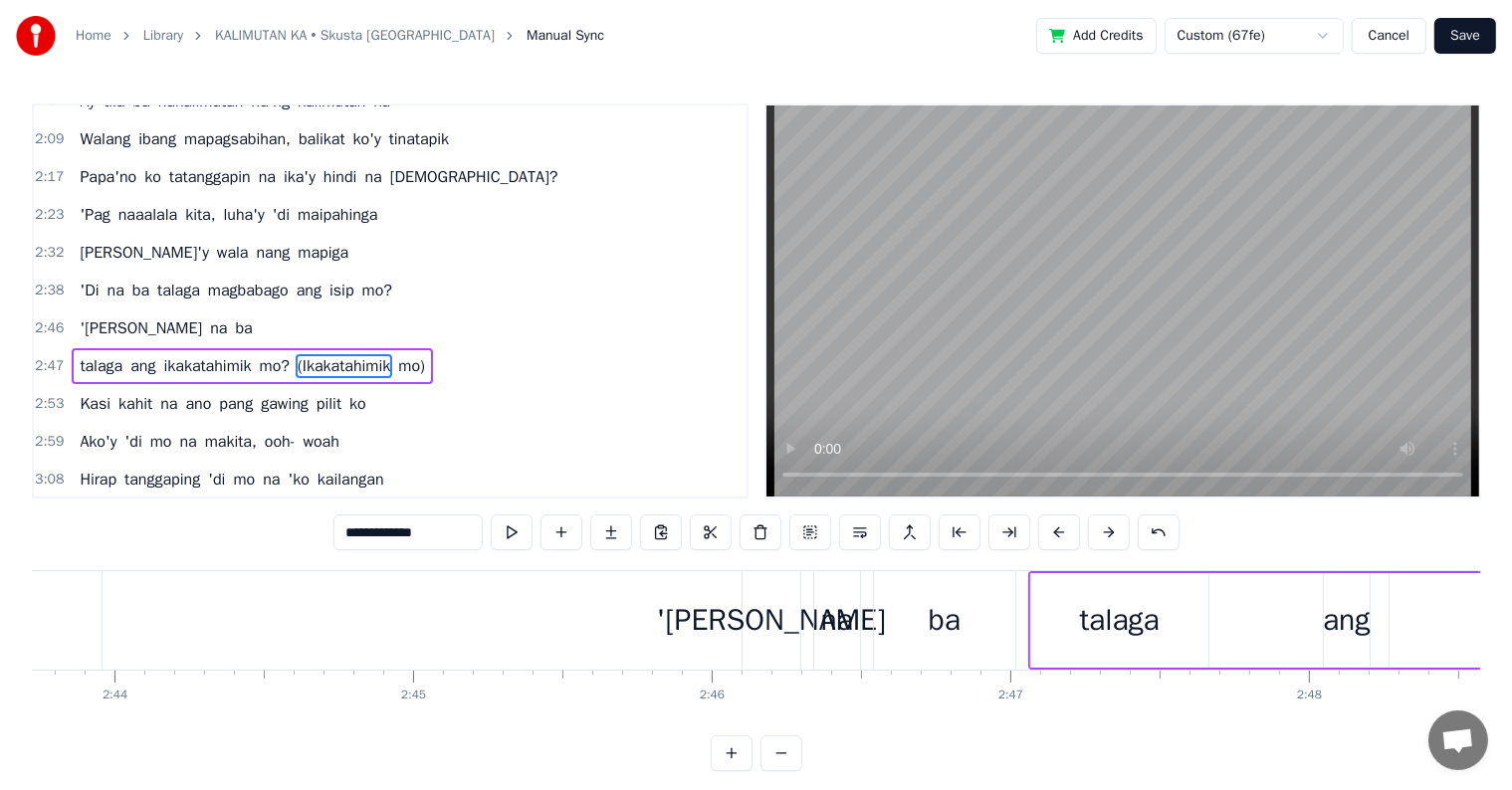 scroll, scrollTop: 634, scrollLeft: 0, axis: vertical 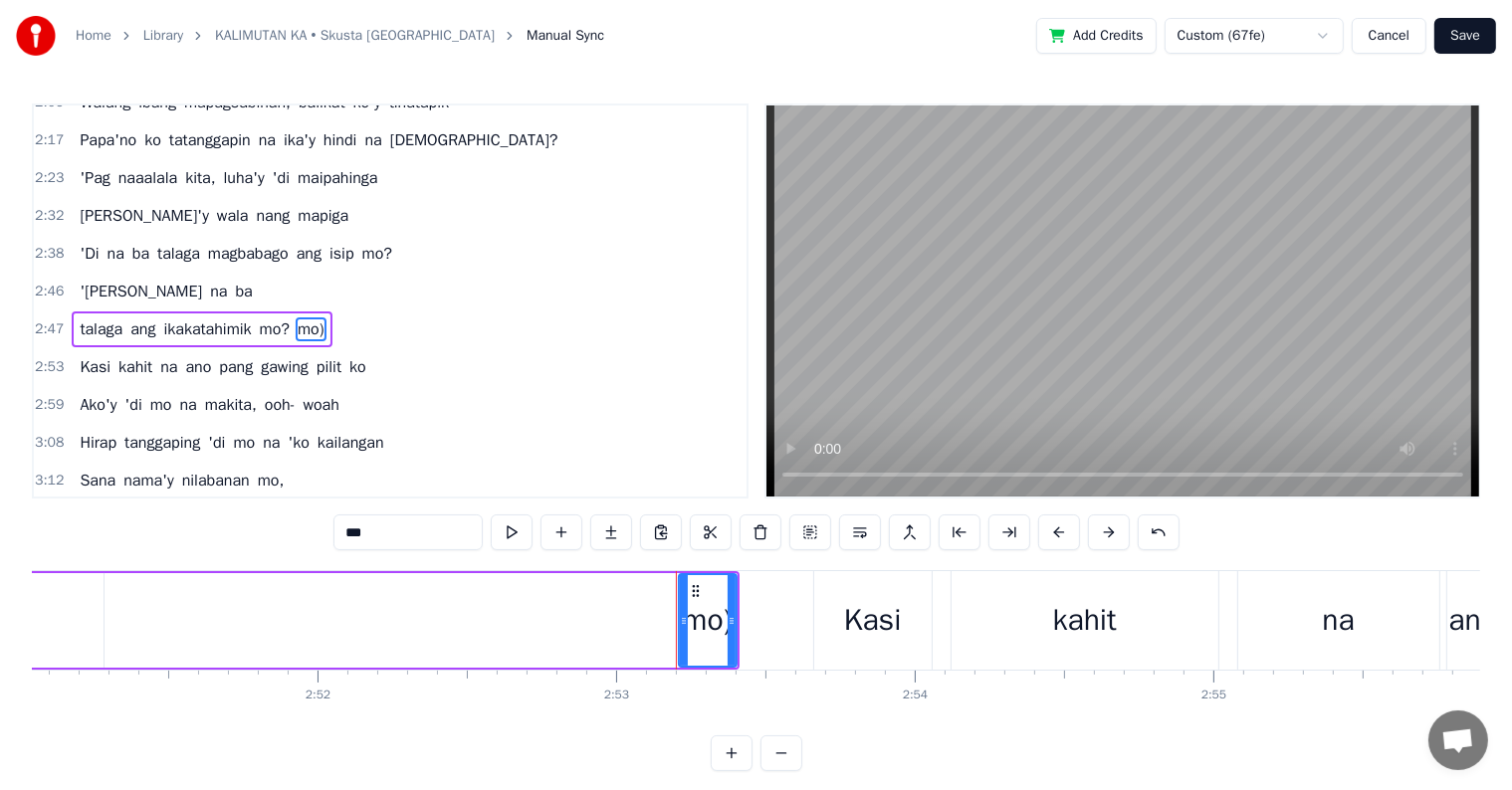 type on "****" 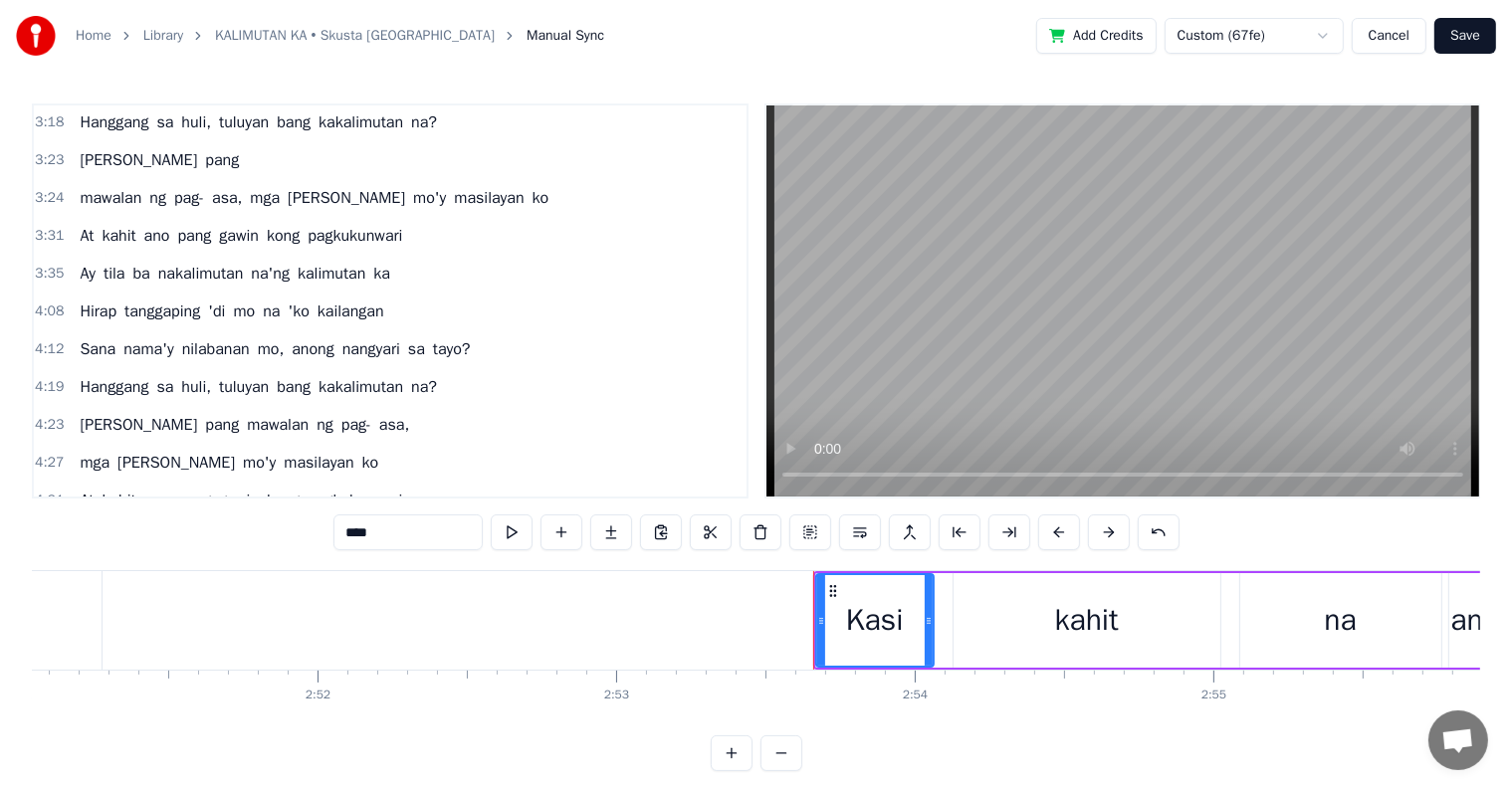 scroll, scrollTop: 1109, scrollLeft: 0, axis: vertical 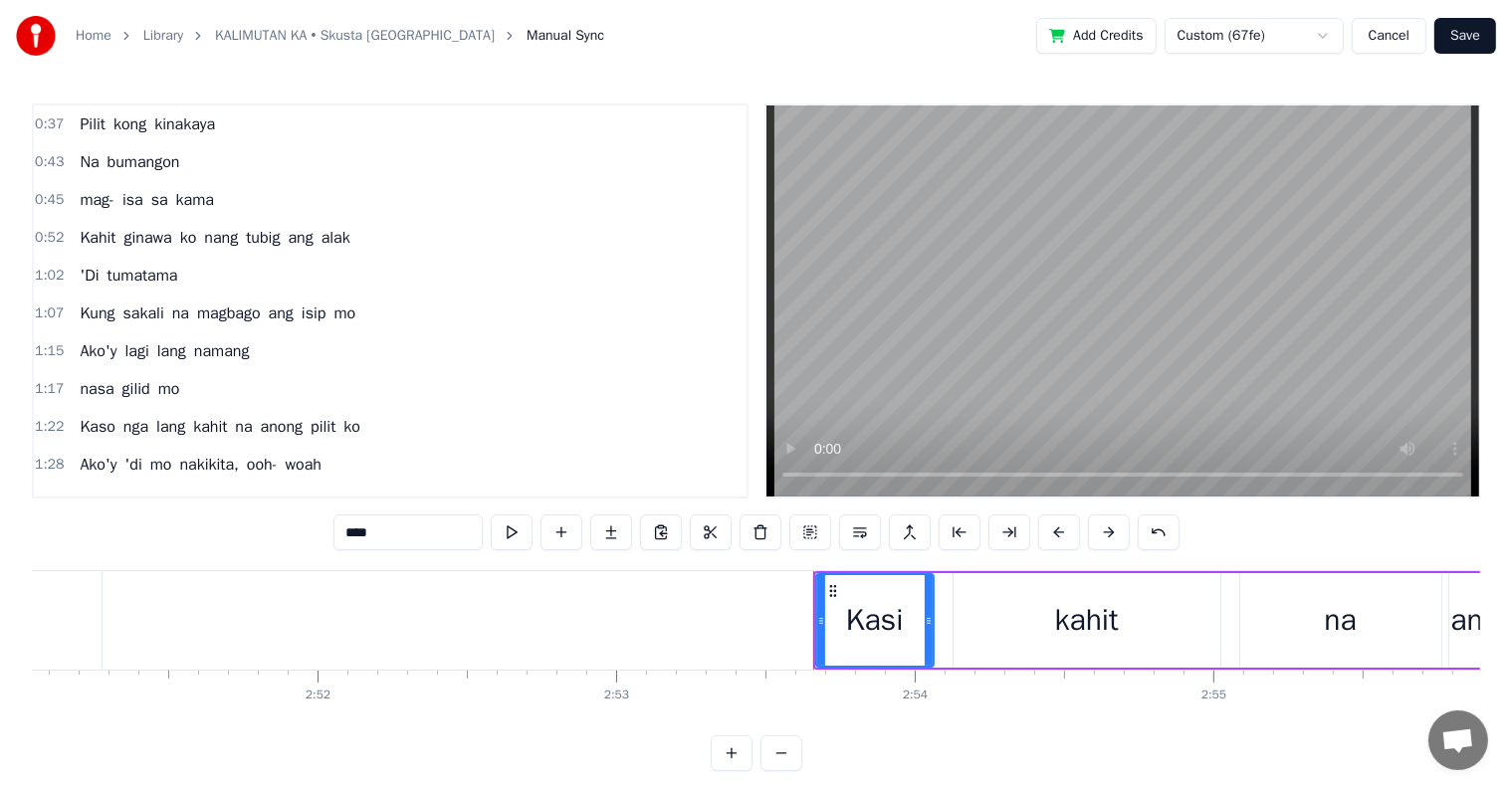 type 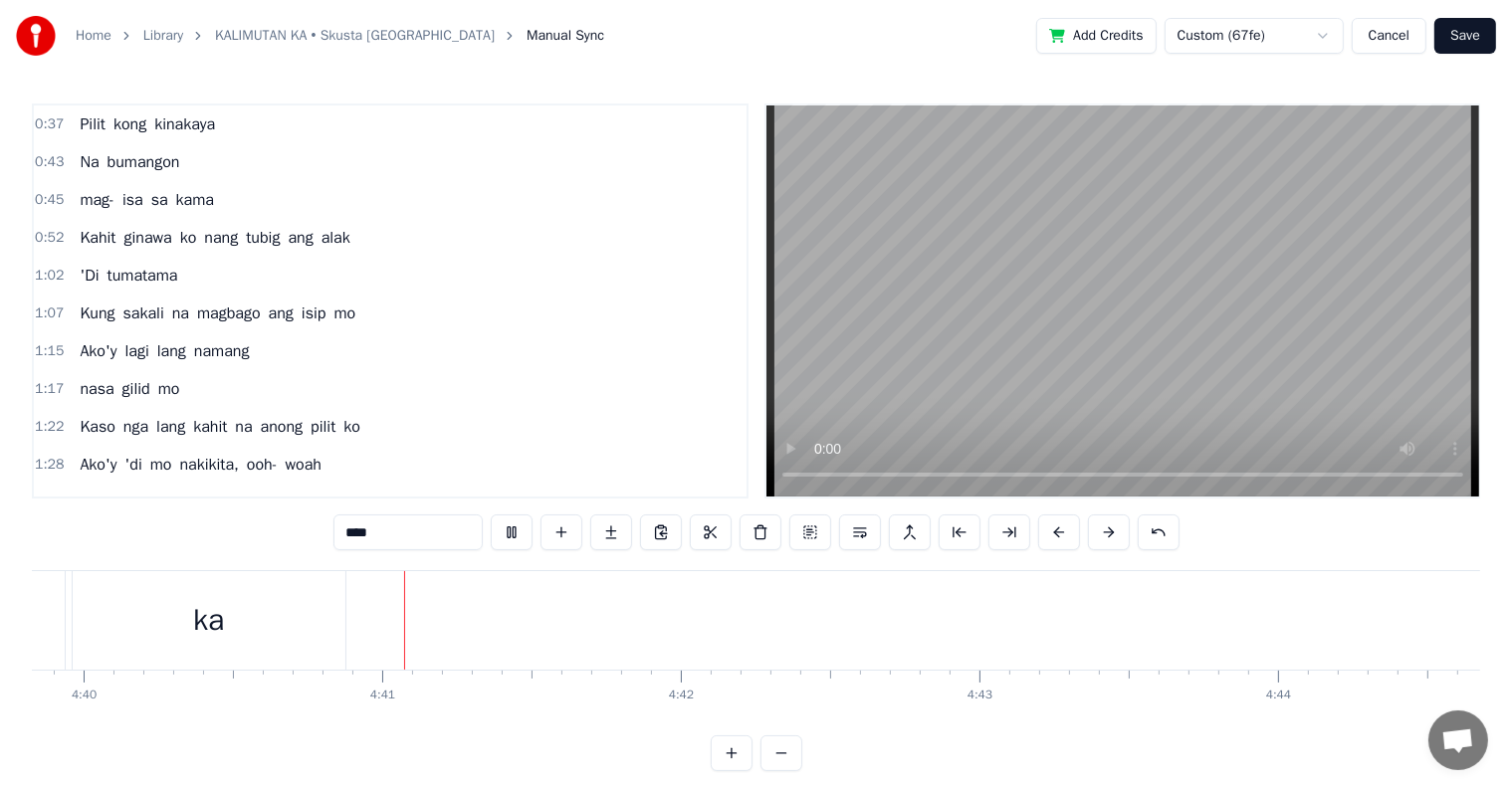 scroll, scrollTop: 0, scrollLeft: 83629, axis: horizontal 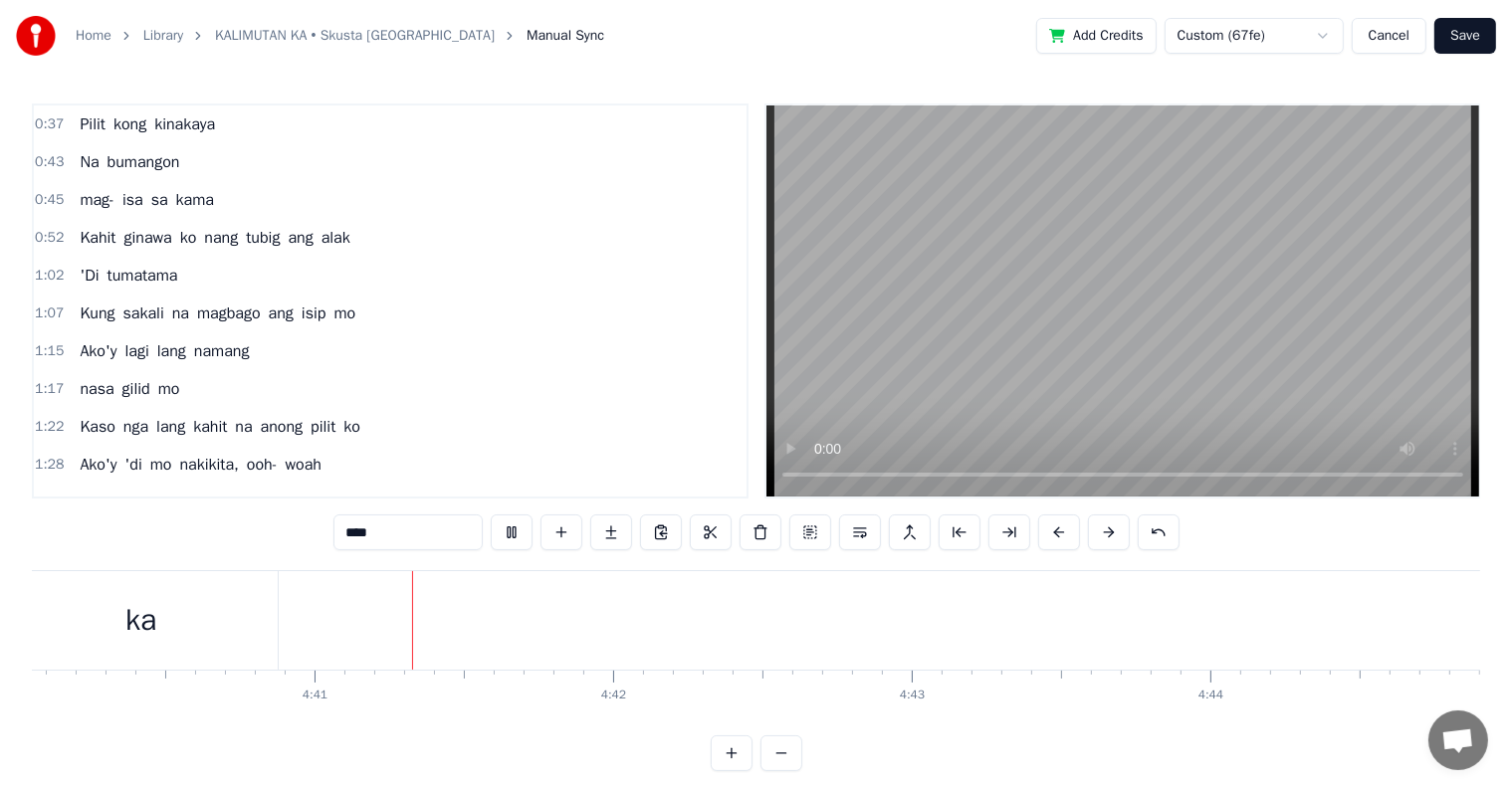 click on "Save" at bounding box center (1465, 36) 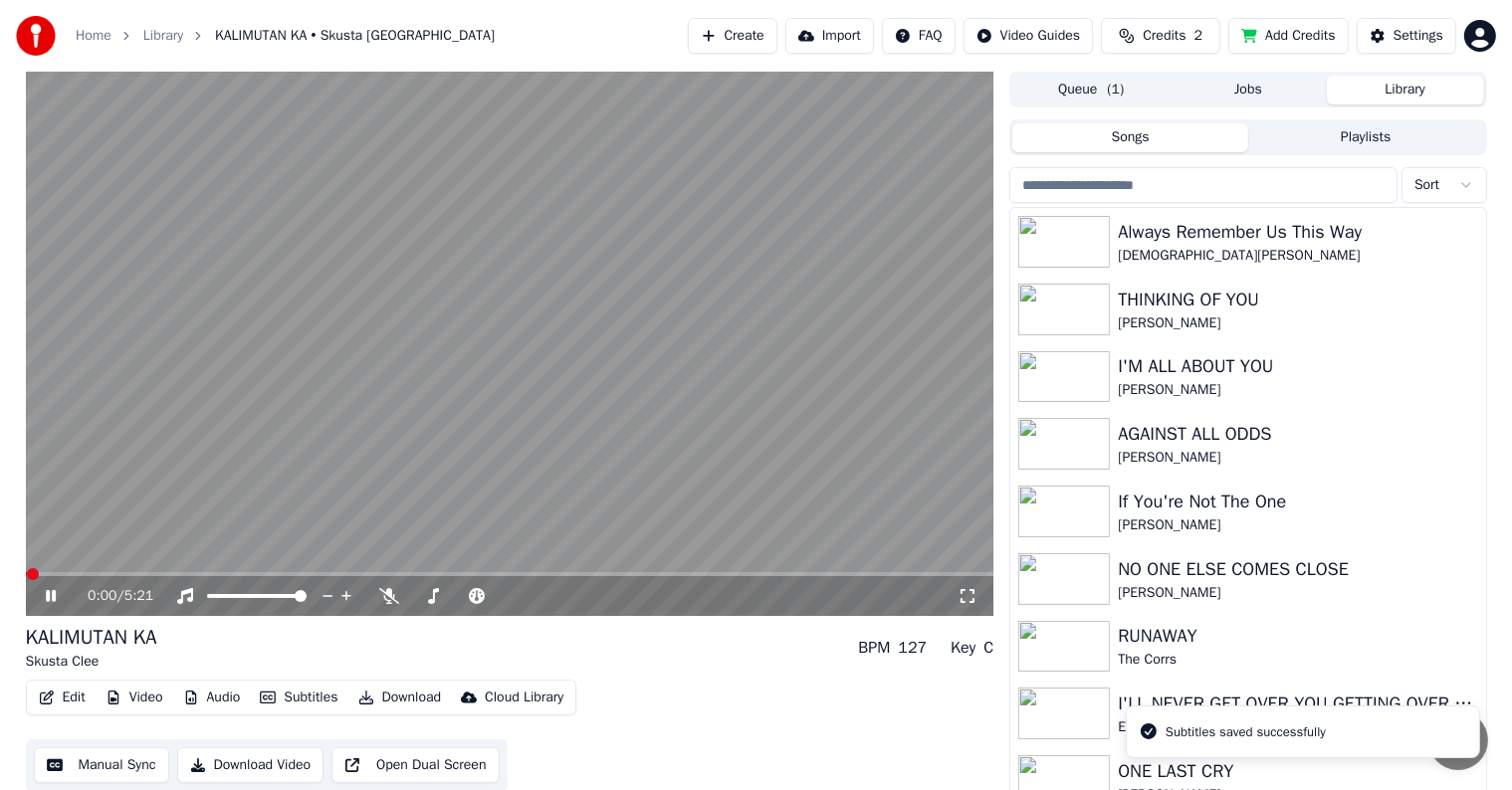 click on "Download" at bounding box center (400, 697) 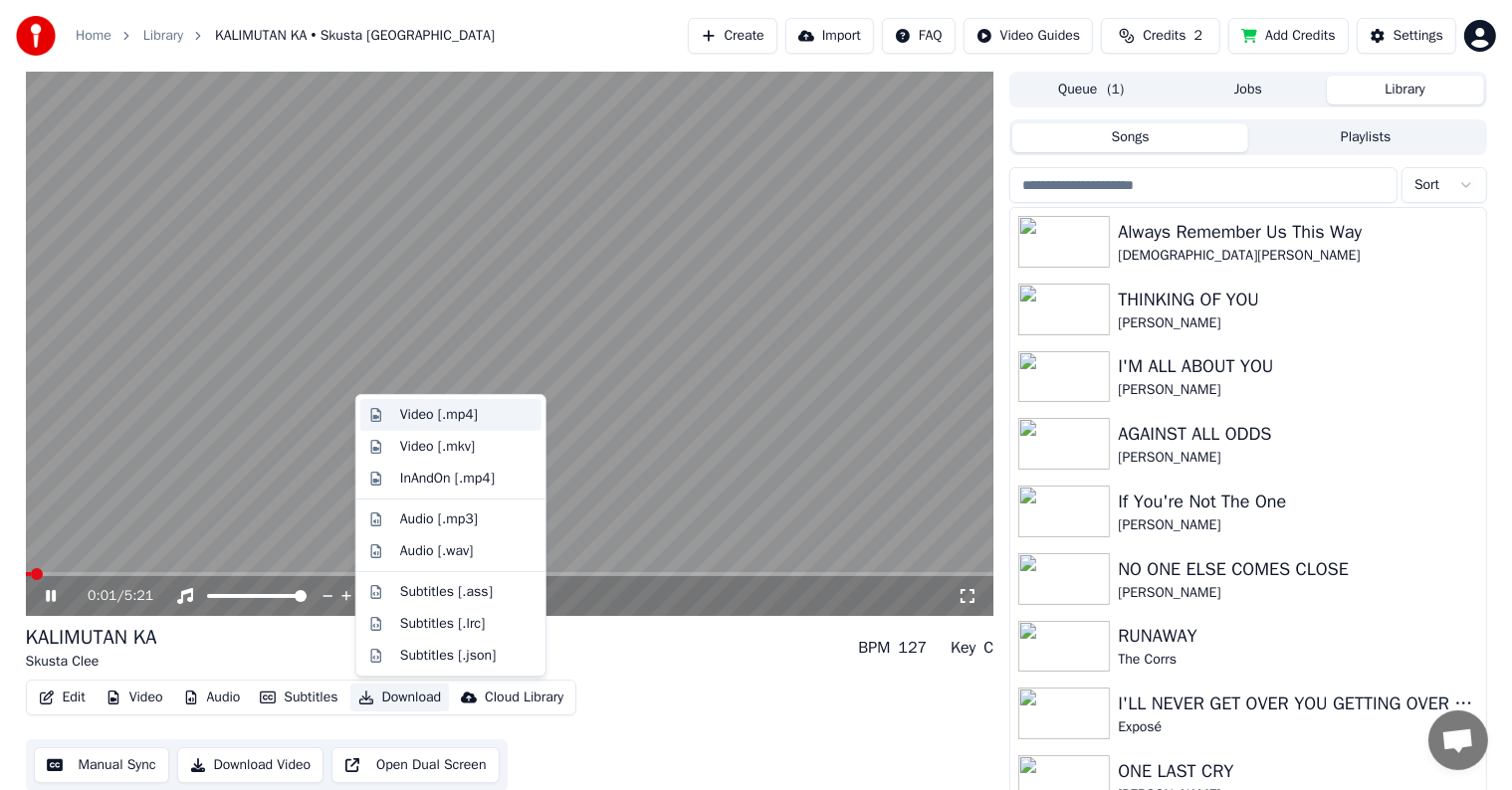 click on "Video [.mp4]" at bounding box center (439, 415) 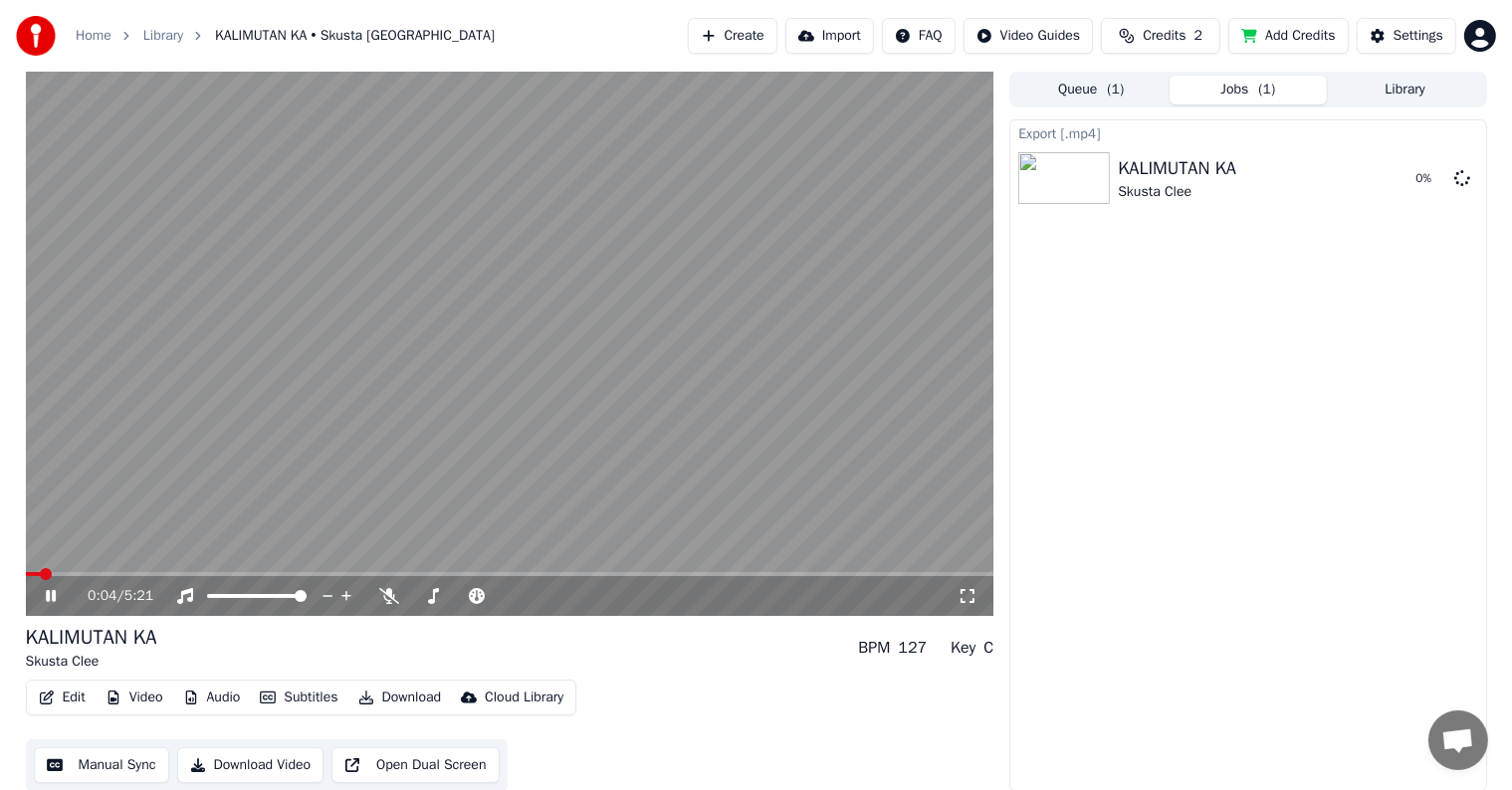 click at bounding box center (510, 343) 